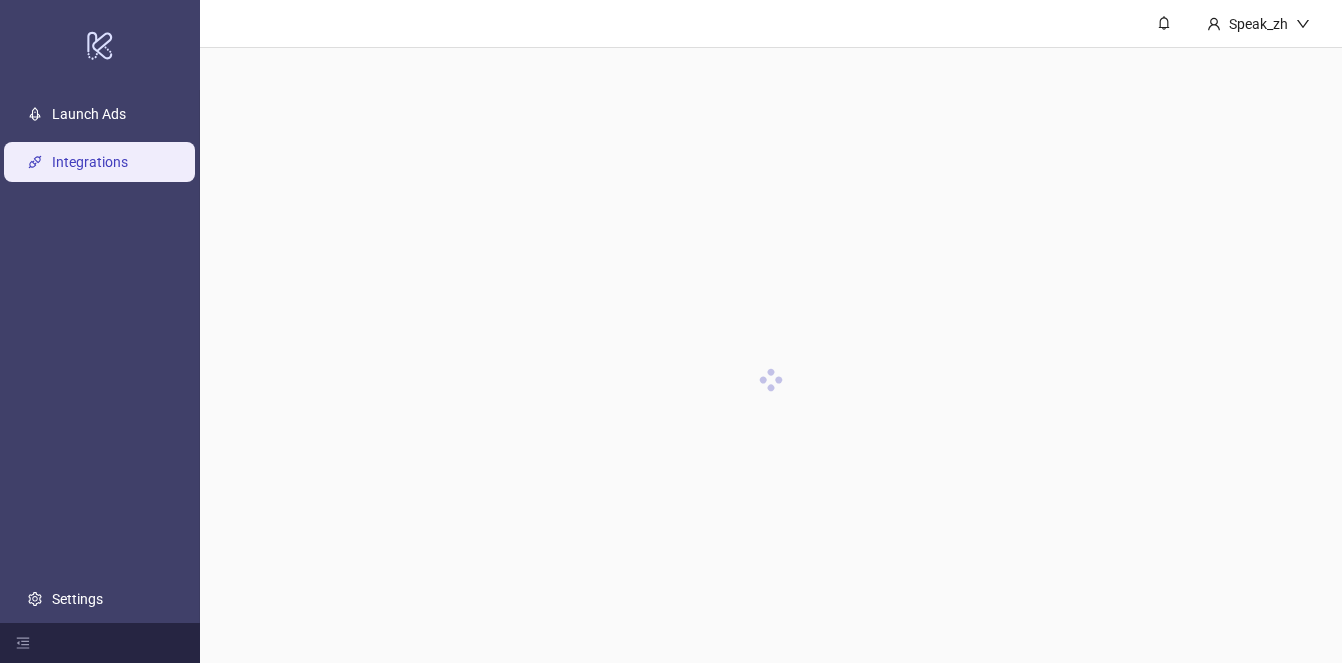 scroll, scrollTop: 0, scrollLeft: 0, axis: both 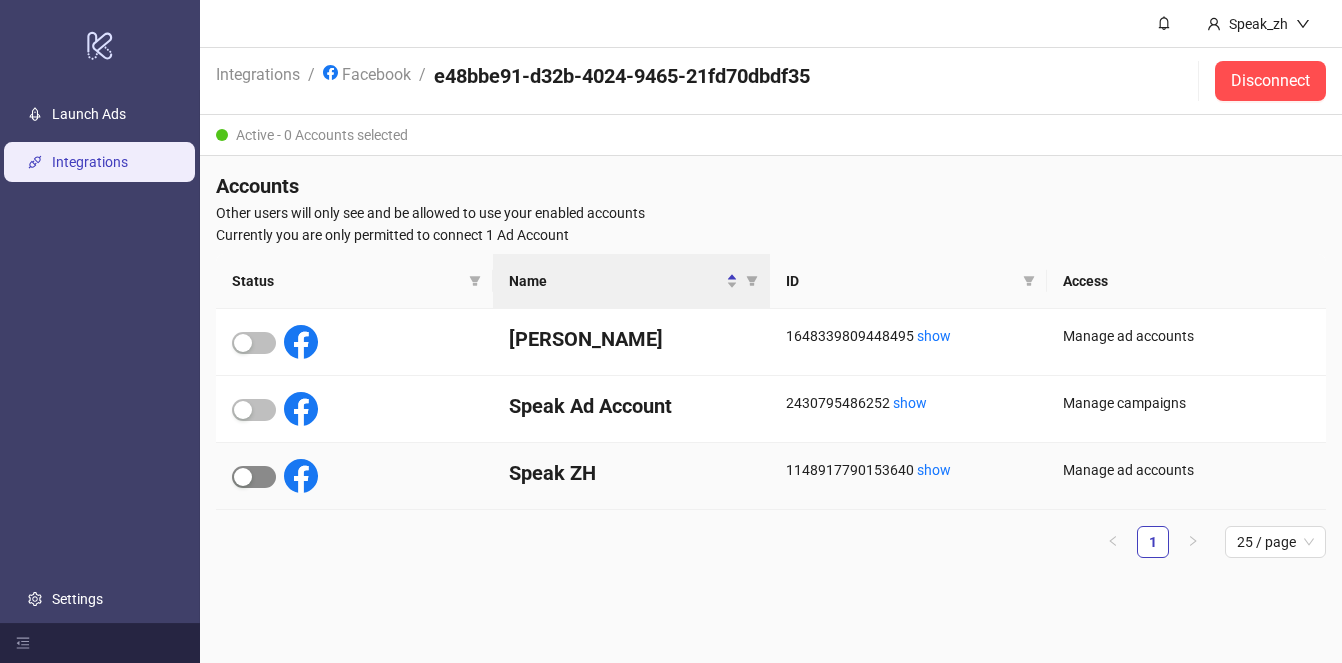 click at bounding box center (254, 477) 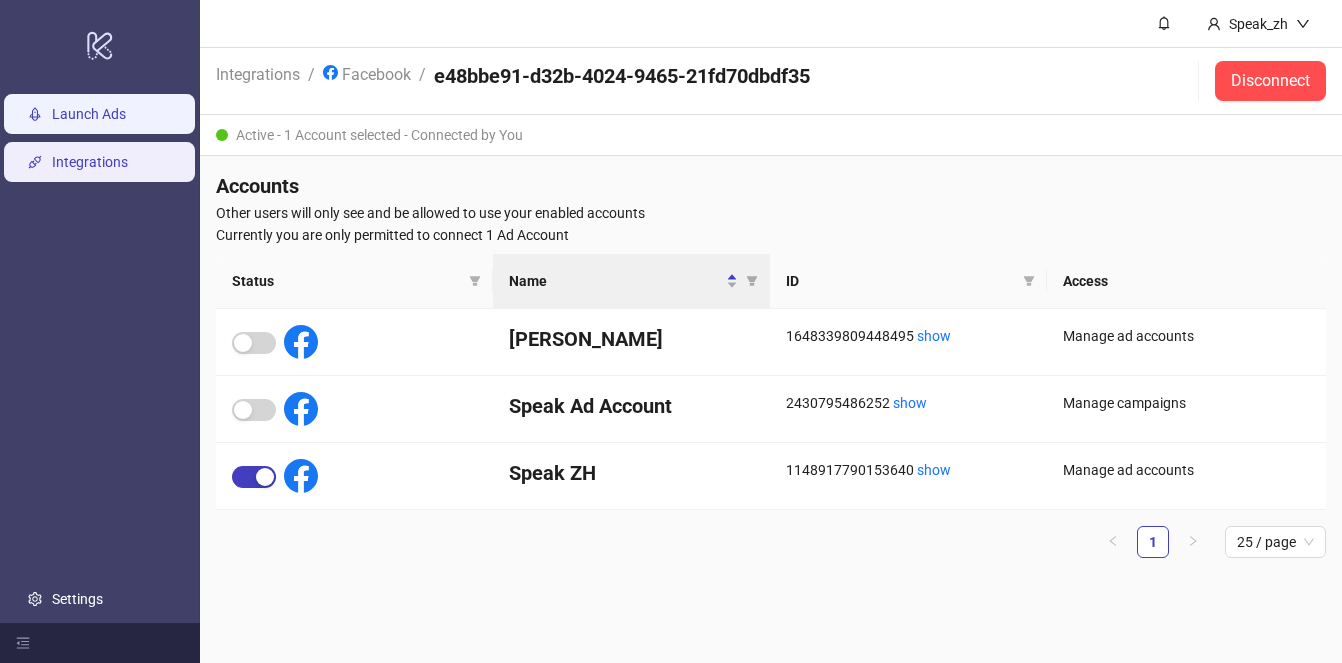 click on "Launch Ads" at bounding box center (89, 114) 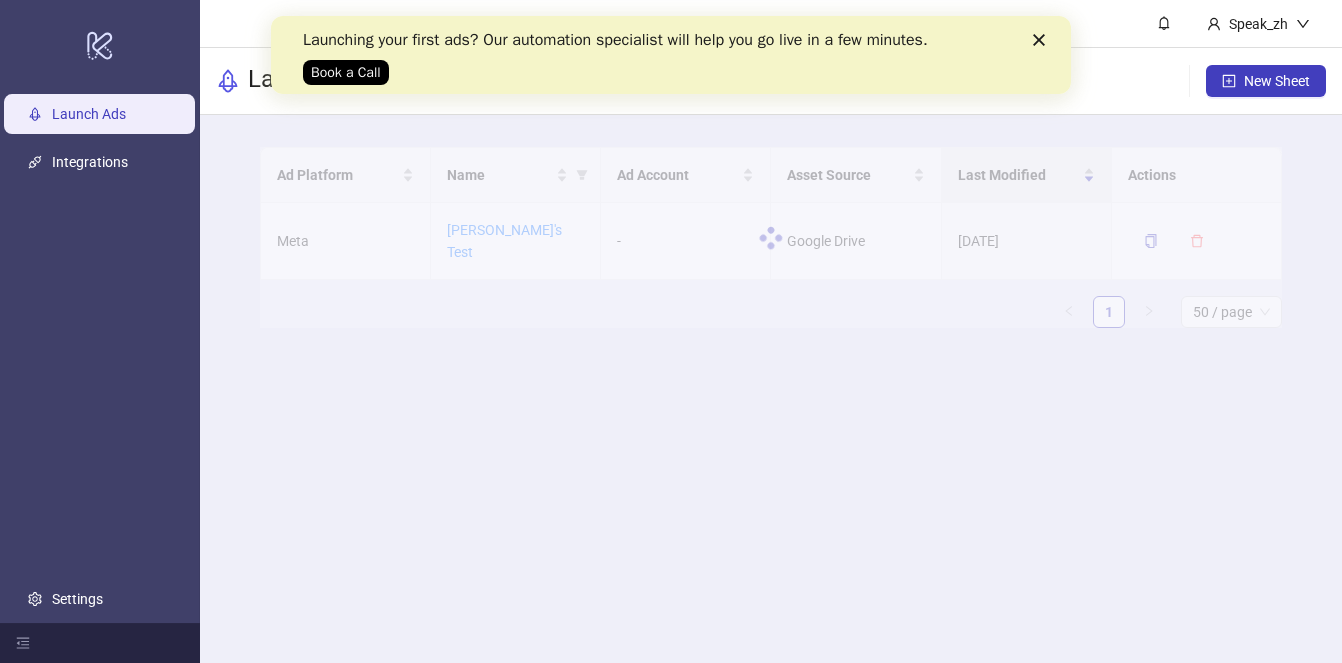 scroll, scrollTop: 0, scrollLeft: 0, axis: both 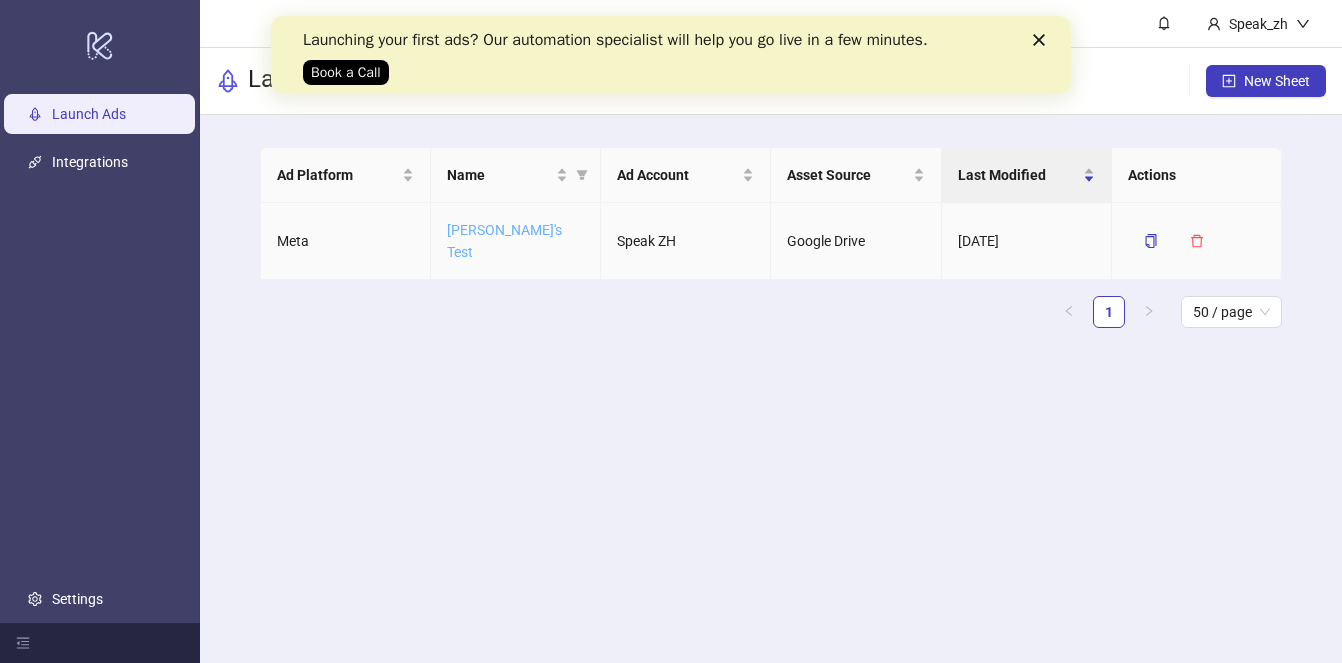 click on "[PERSON_NAME]'s Test" at bounding box center (504, 241) 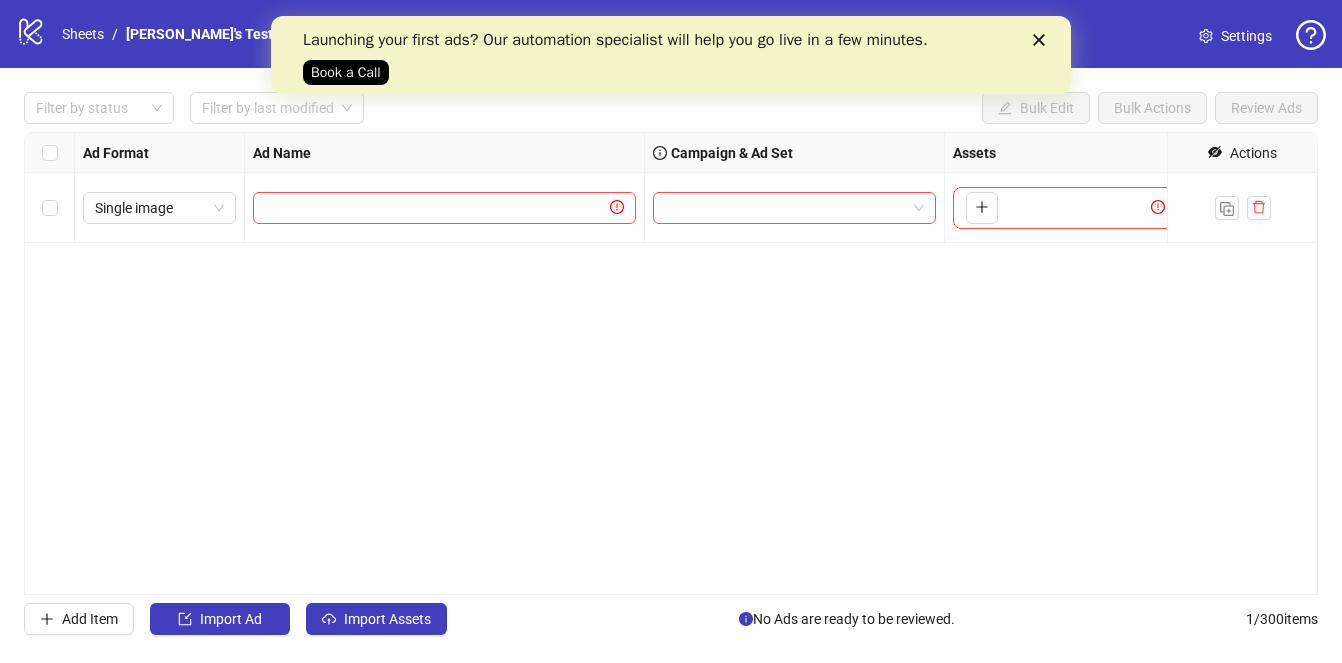 click 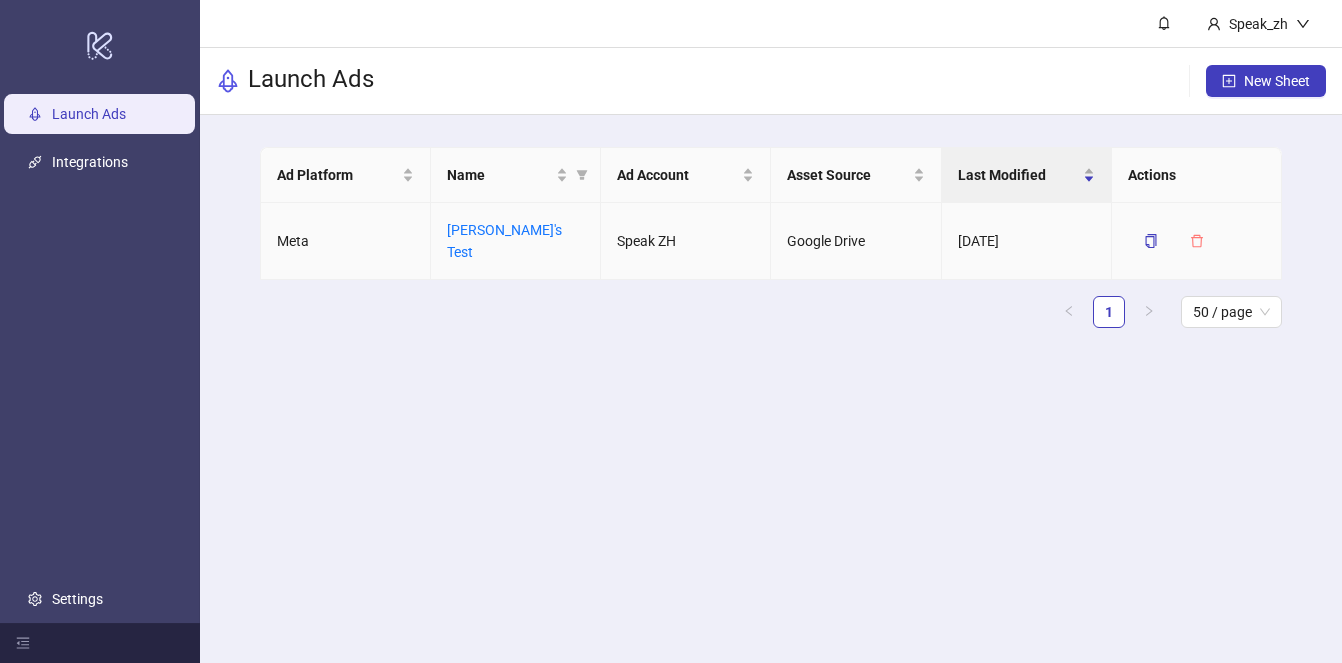 click 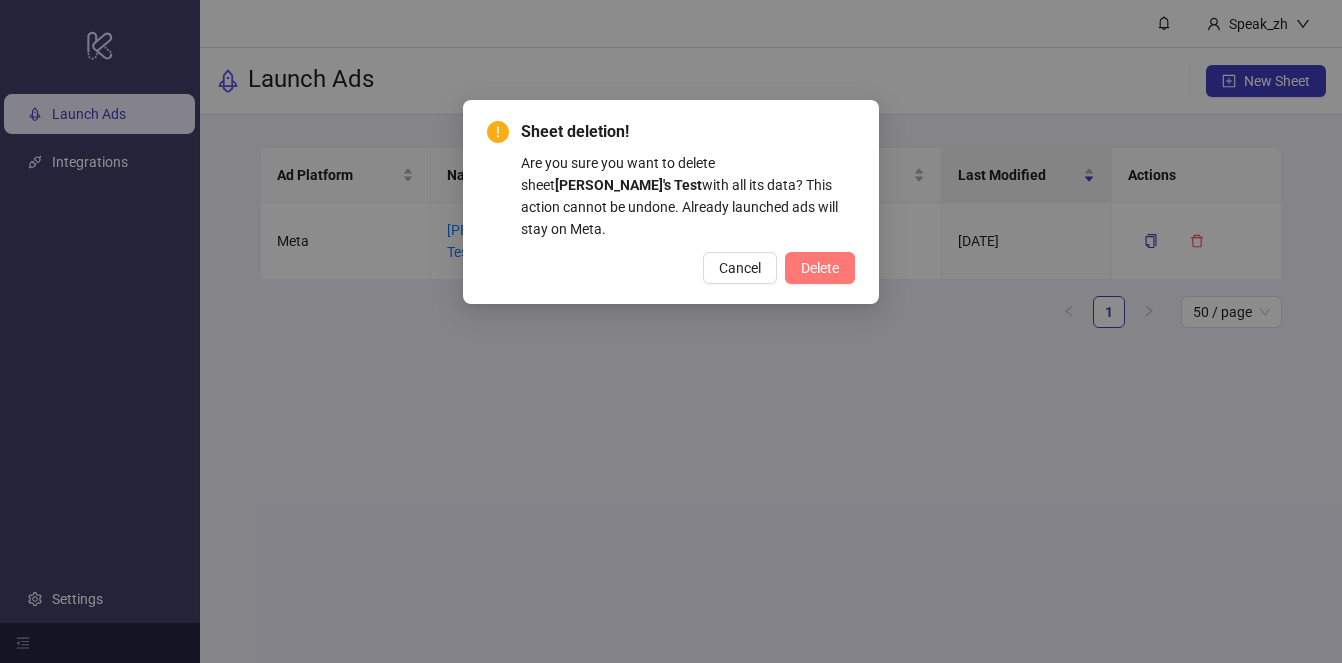 click on "Delete" at bounding box center [820, 268] 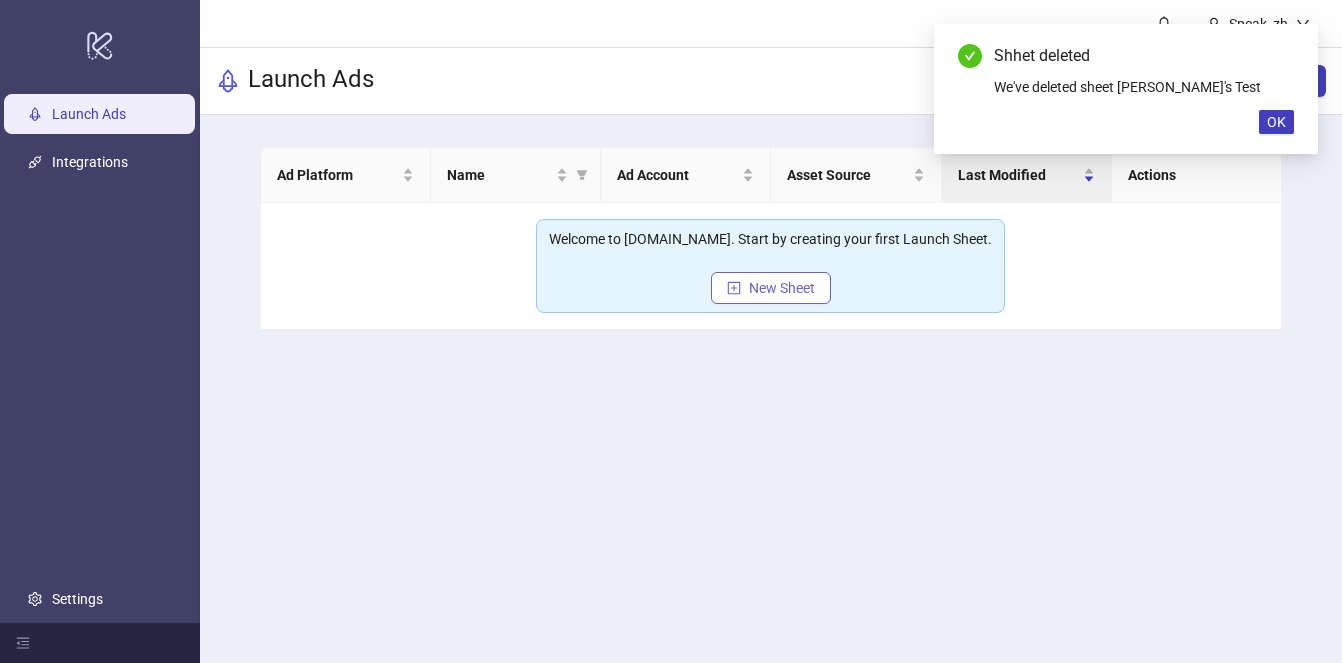 click on "New Sheet" at bounding box center [782, 288] 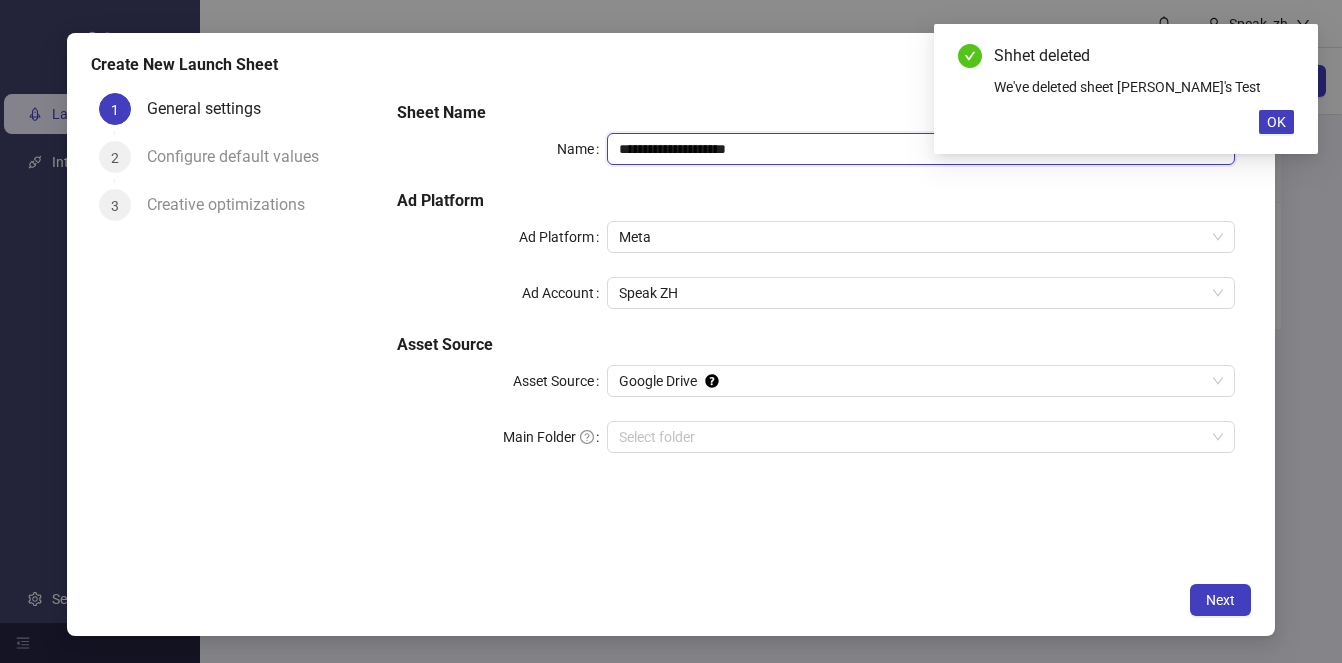 click on "**********" at bounding box center [921, 149] 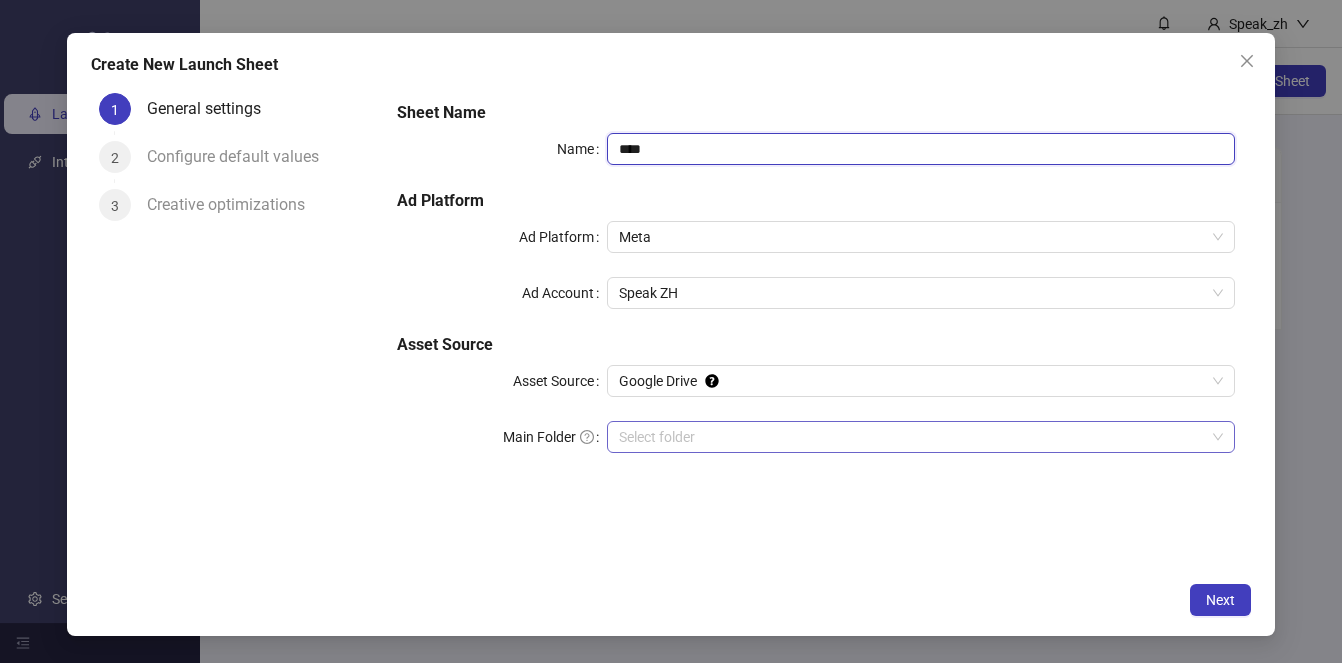 type on "****" 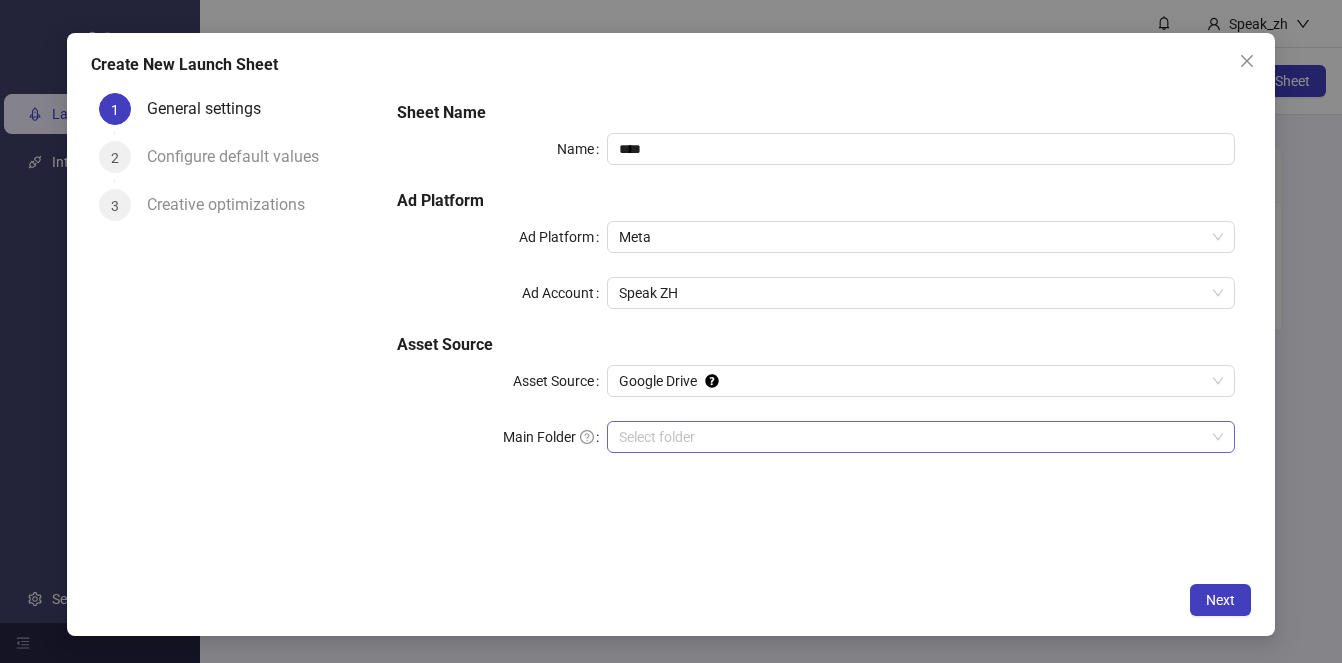 click on "Main Folder" at bounding box center [912, 437] 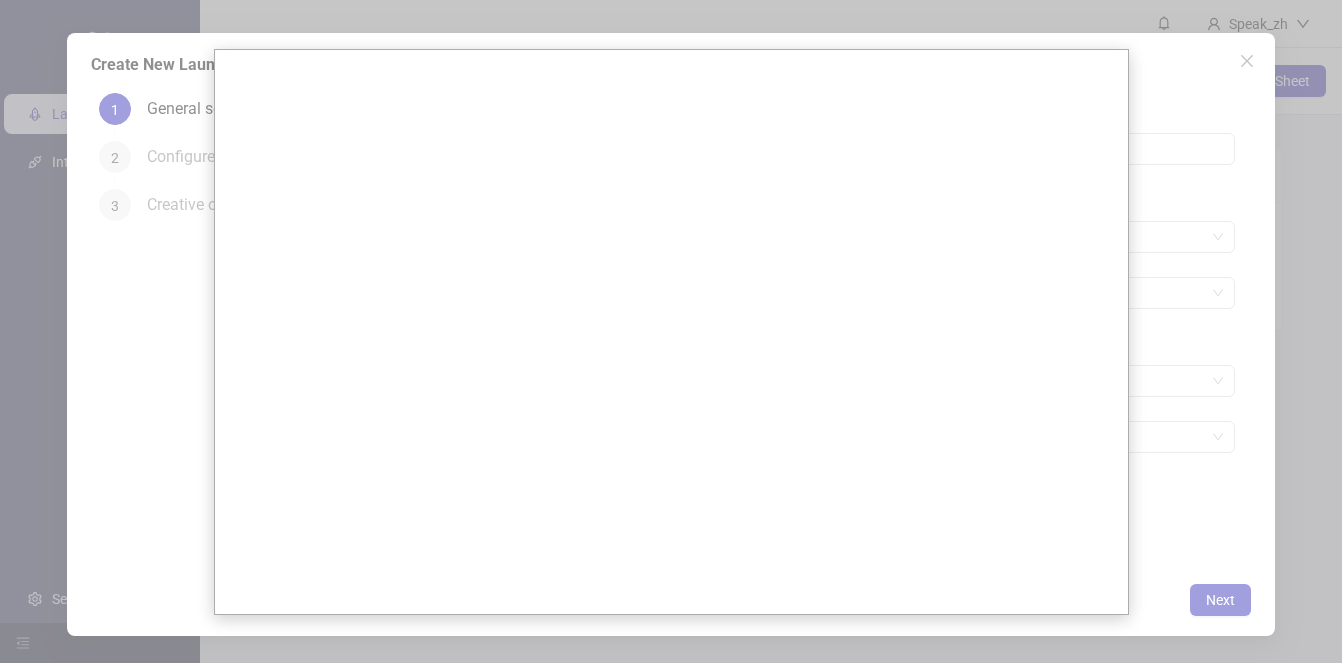 click at bounding box center [671, 331] 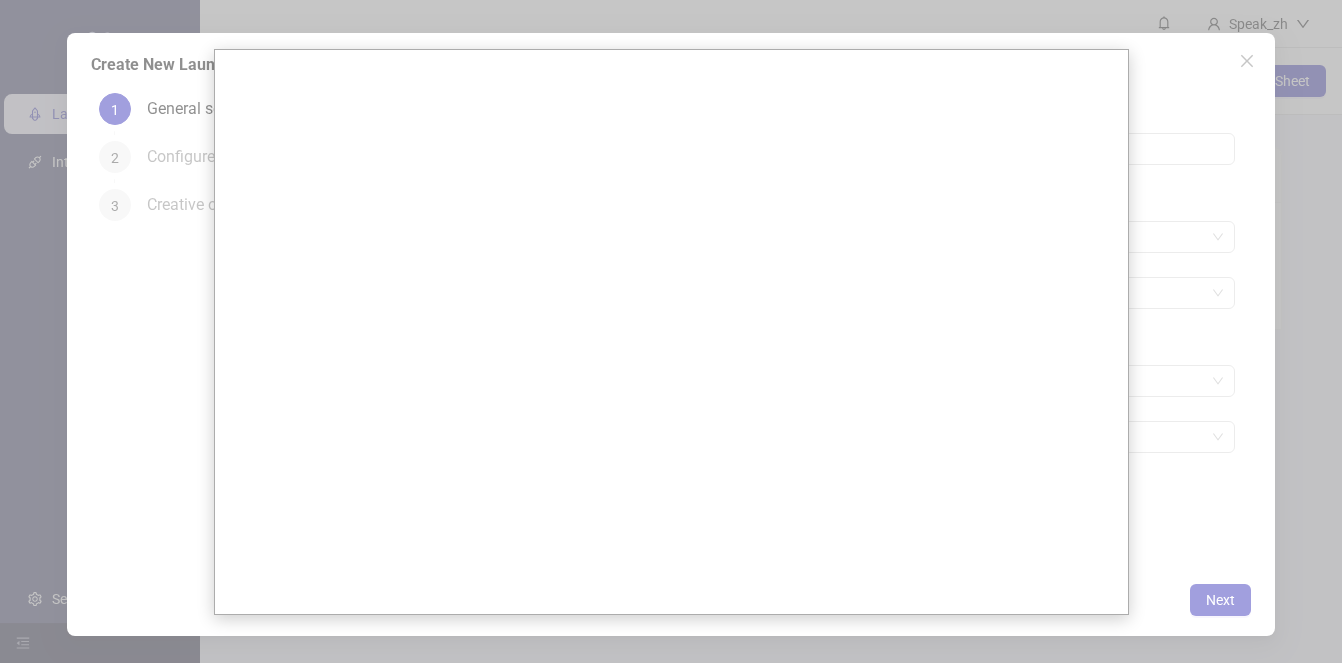 click at bounding box center (671, 331) 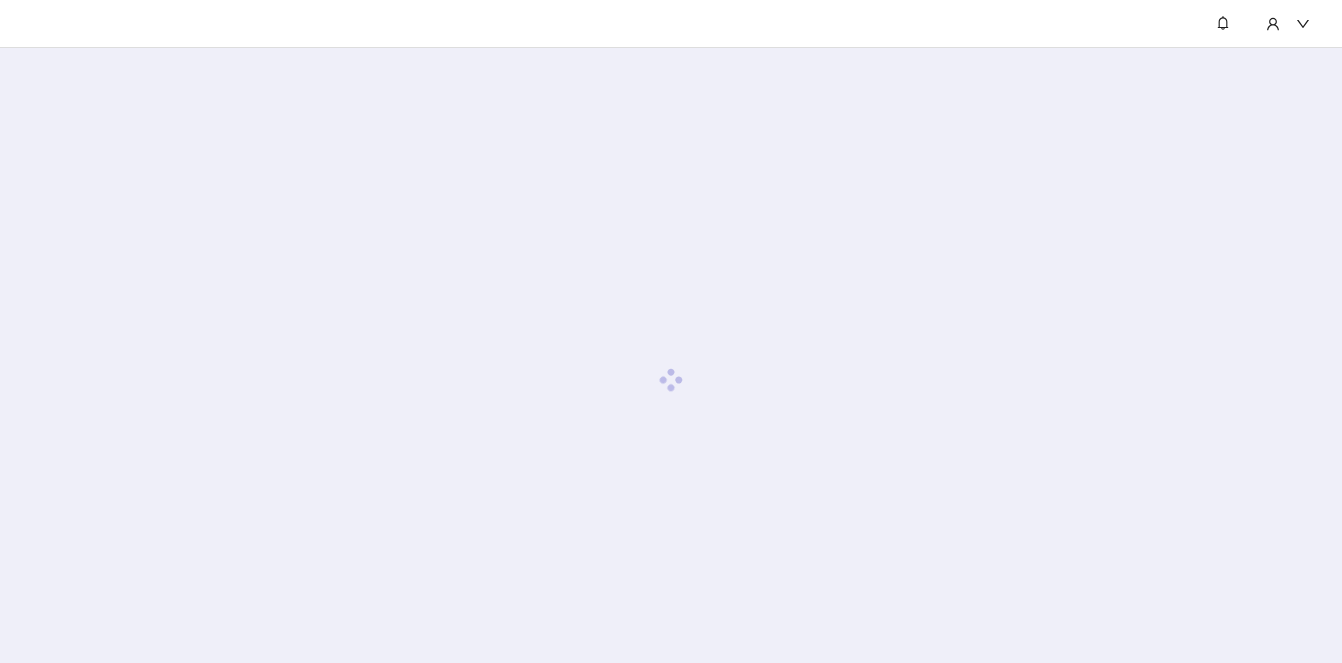 scroll, scrollTop: 0, scrollLeft: 0, axis: both 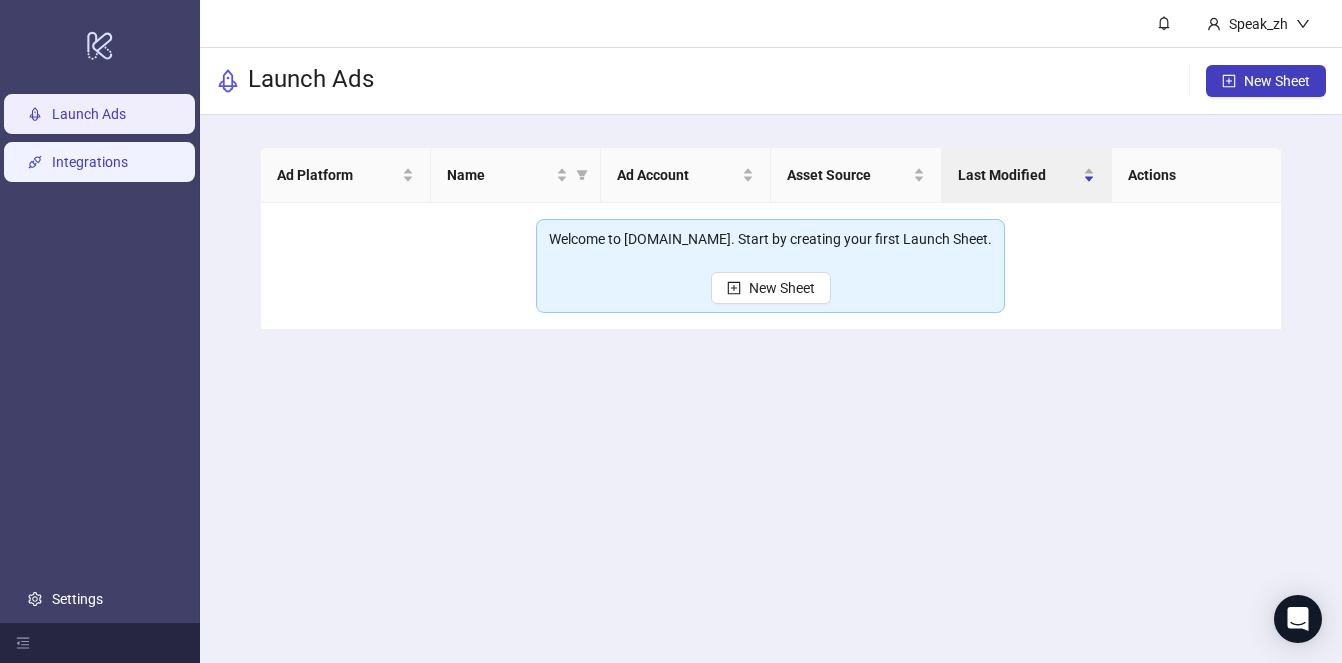 click on "Integrations" at bounding box center [90, 162] 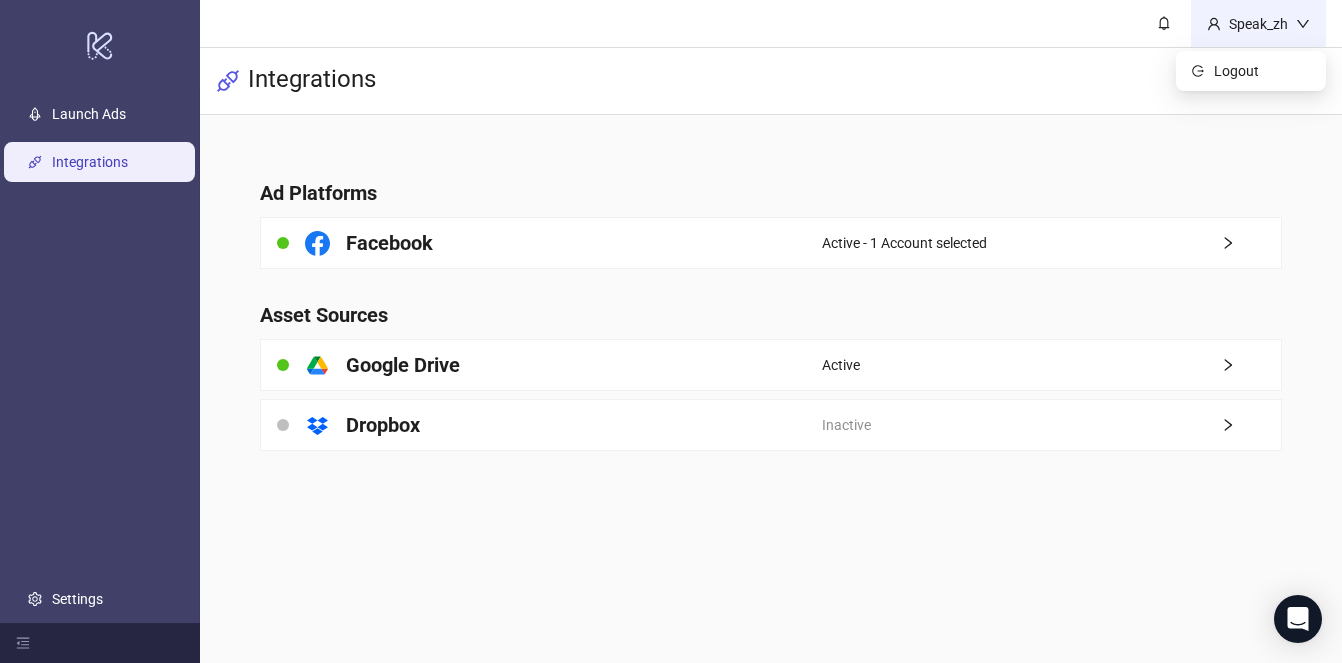 click 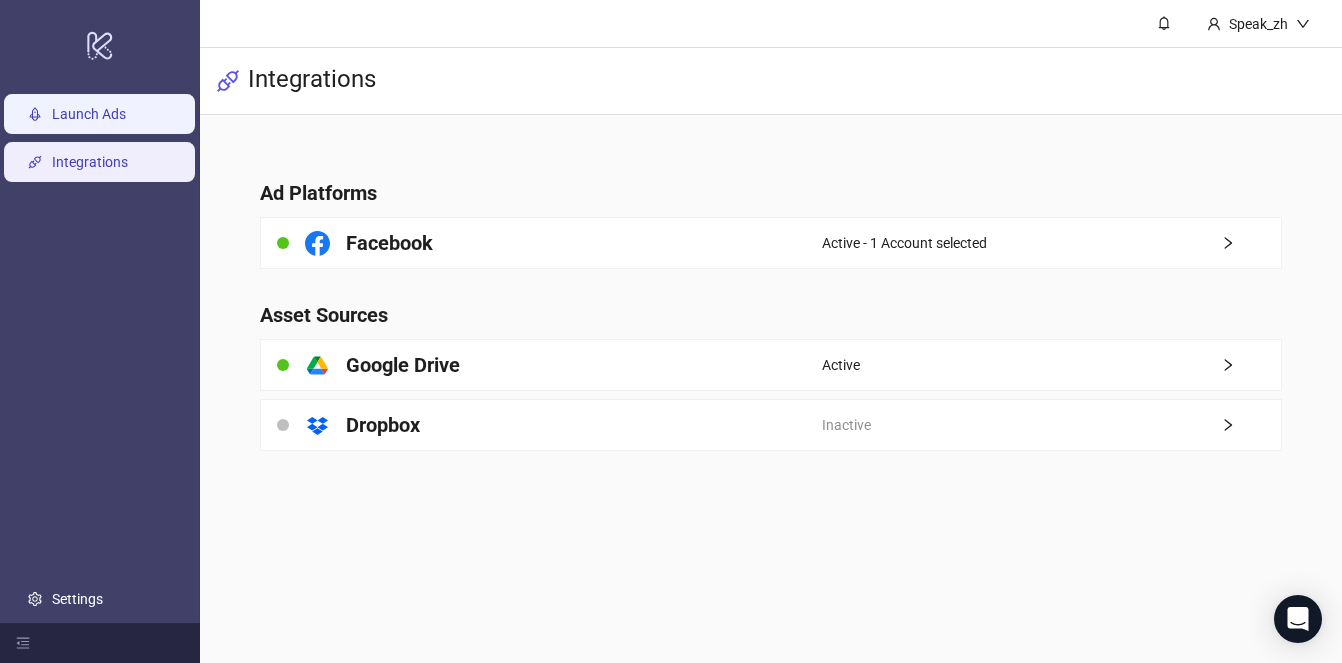 click on "Launch Ads" at bounding box center [89, 114] 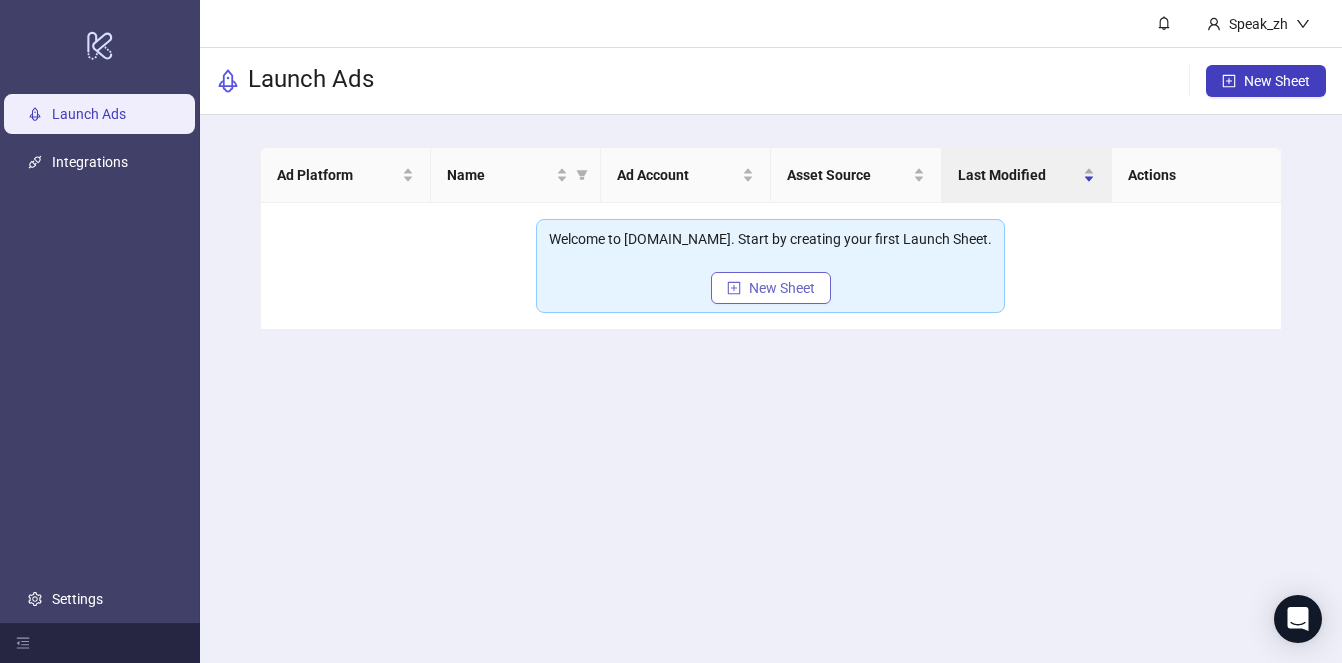 click on "New Sheet" at bounding box center (782, 288) 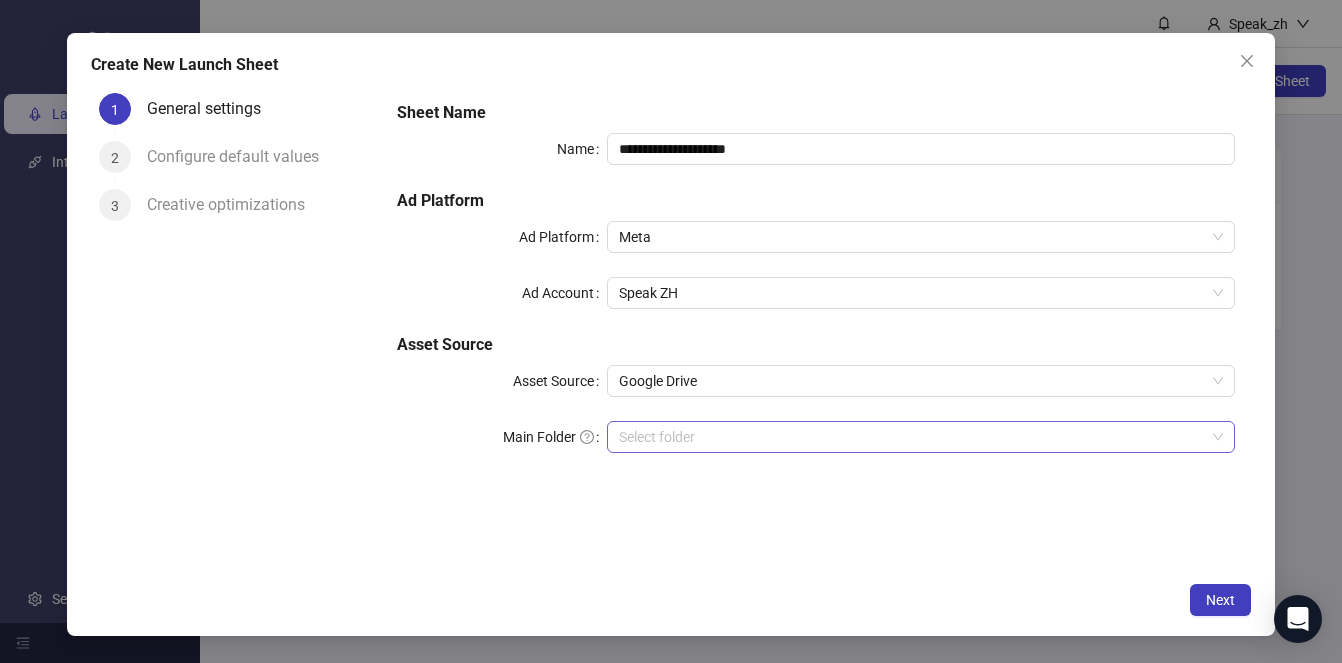 click on "Main Folder" at bounding box center [912, 437] 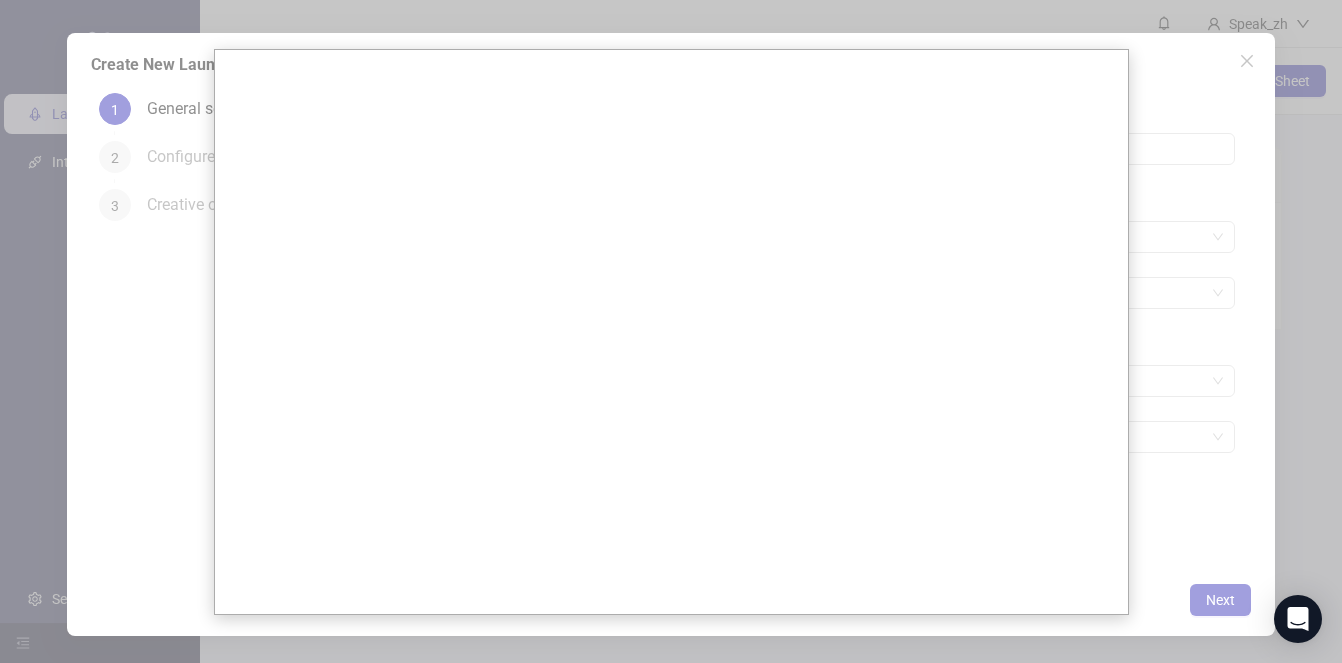 click at bounding box center (671, 331) 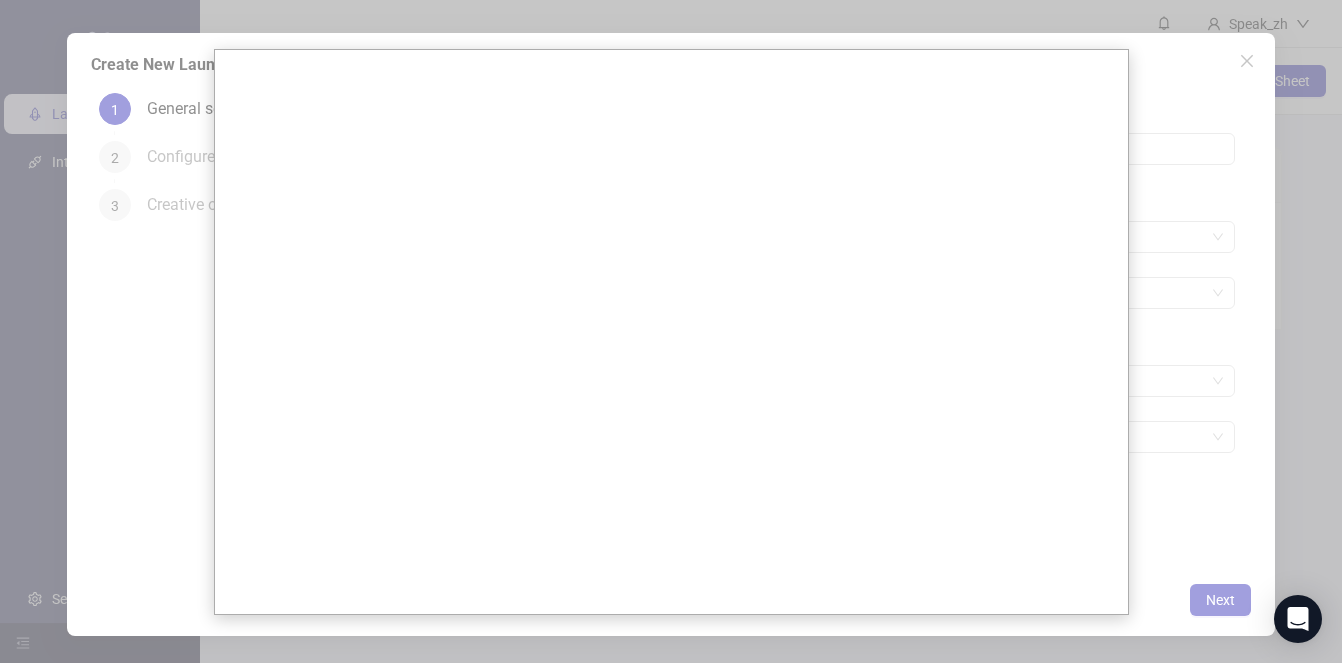 click at bounding box center [671, 331] 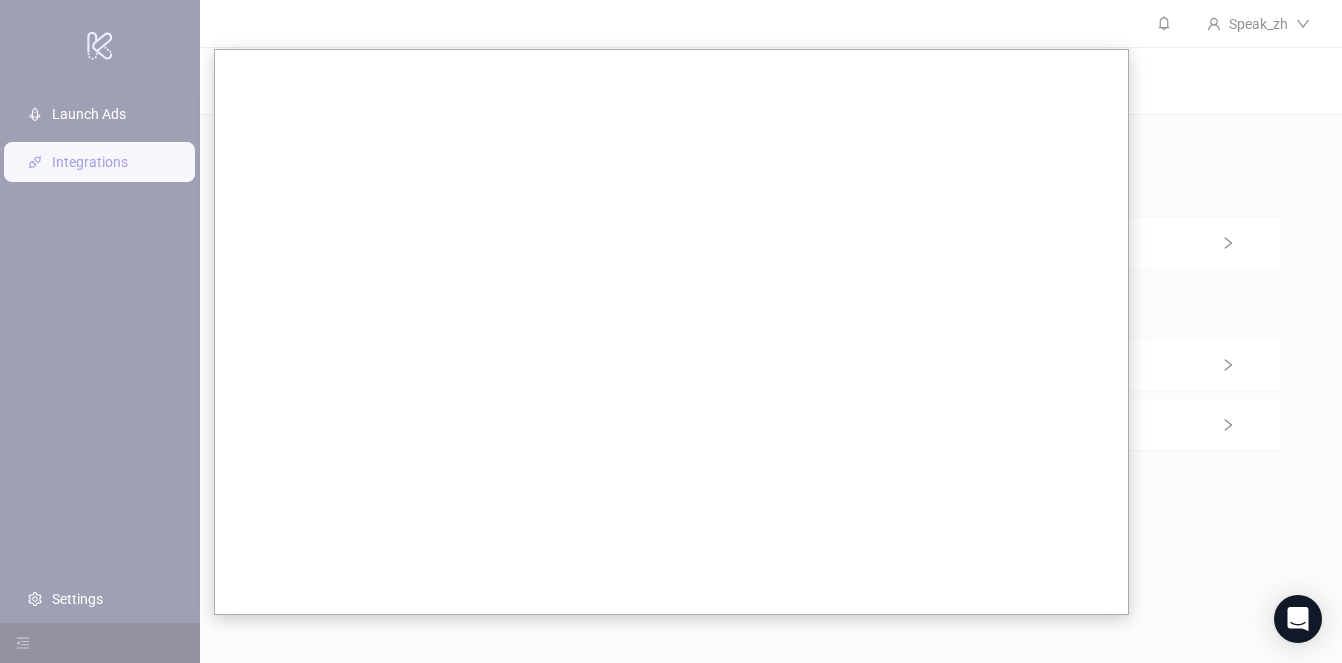 click at bounding box center (671, 331) 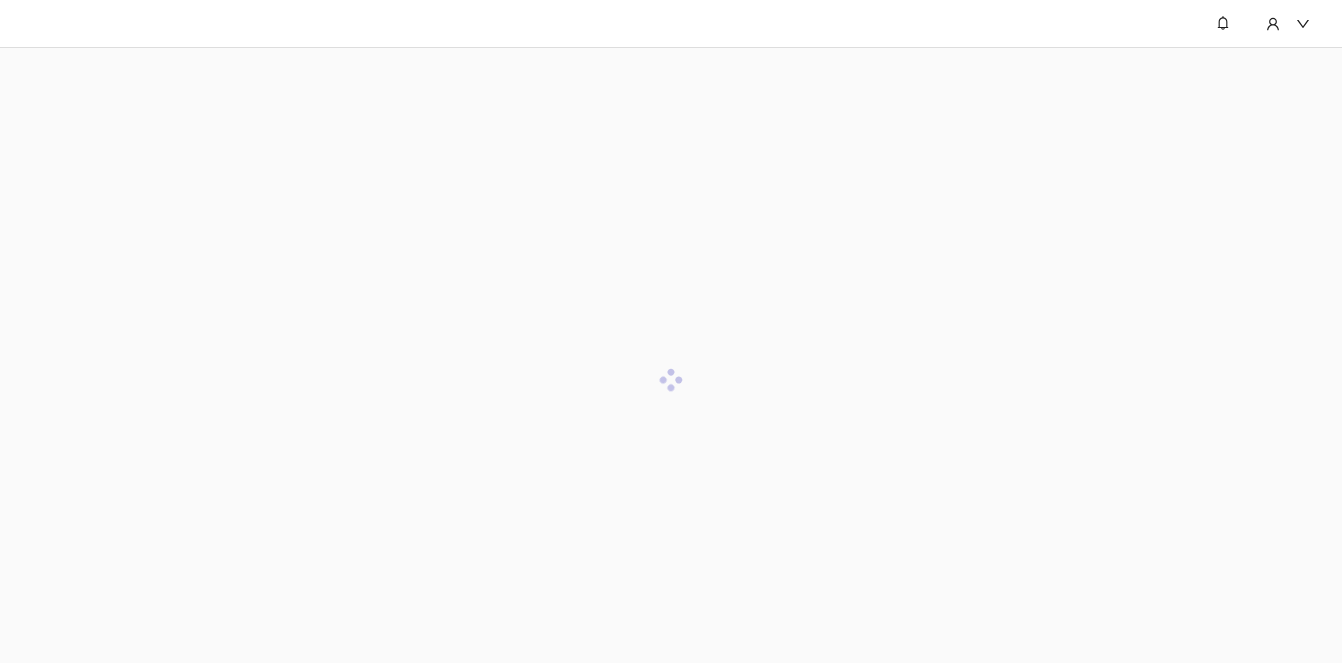 scroll, scrollTop: 0, scrollLeft: 0, axis: both 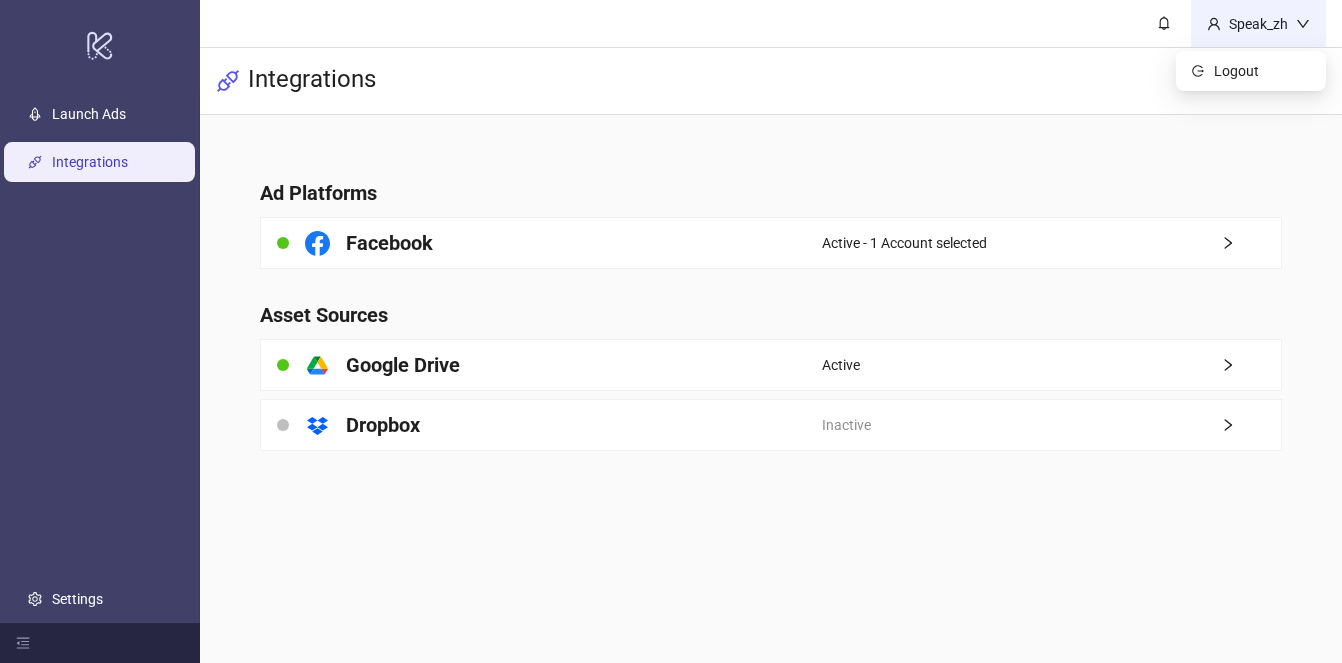 click on "Speak_zh" at bounding box center [1258, 24] 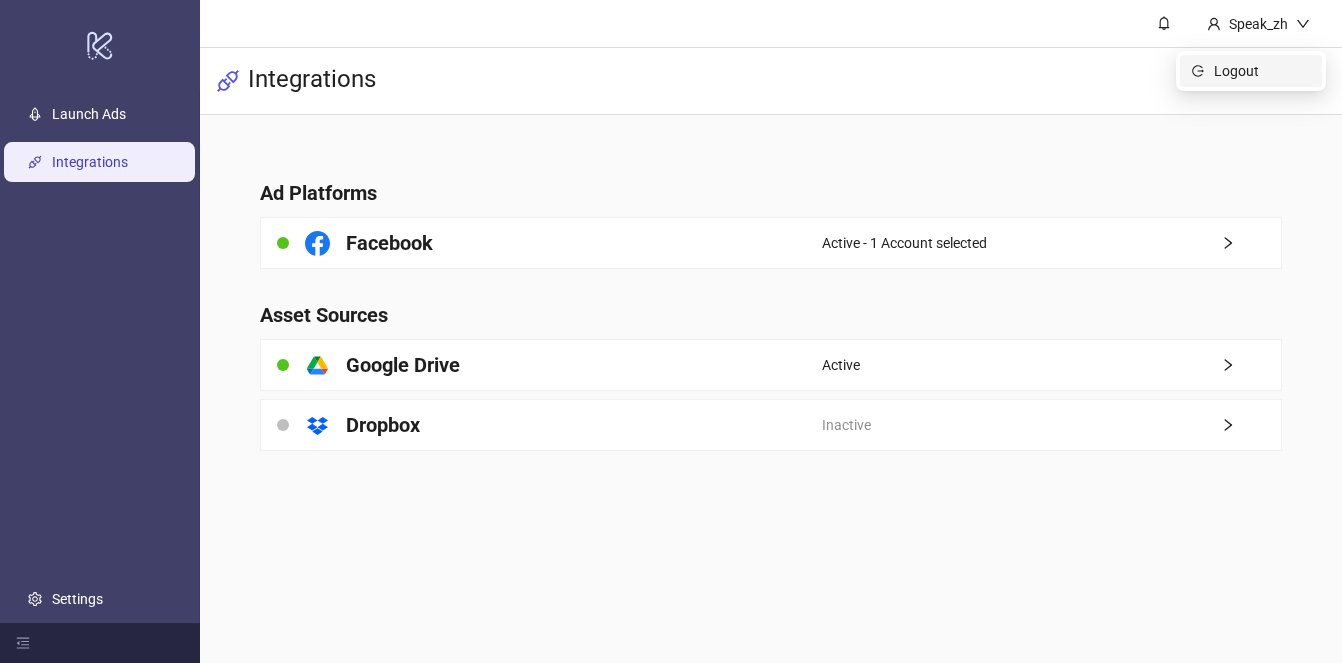 click on "Logout" at bounding box center [1262, 71] 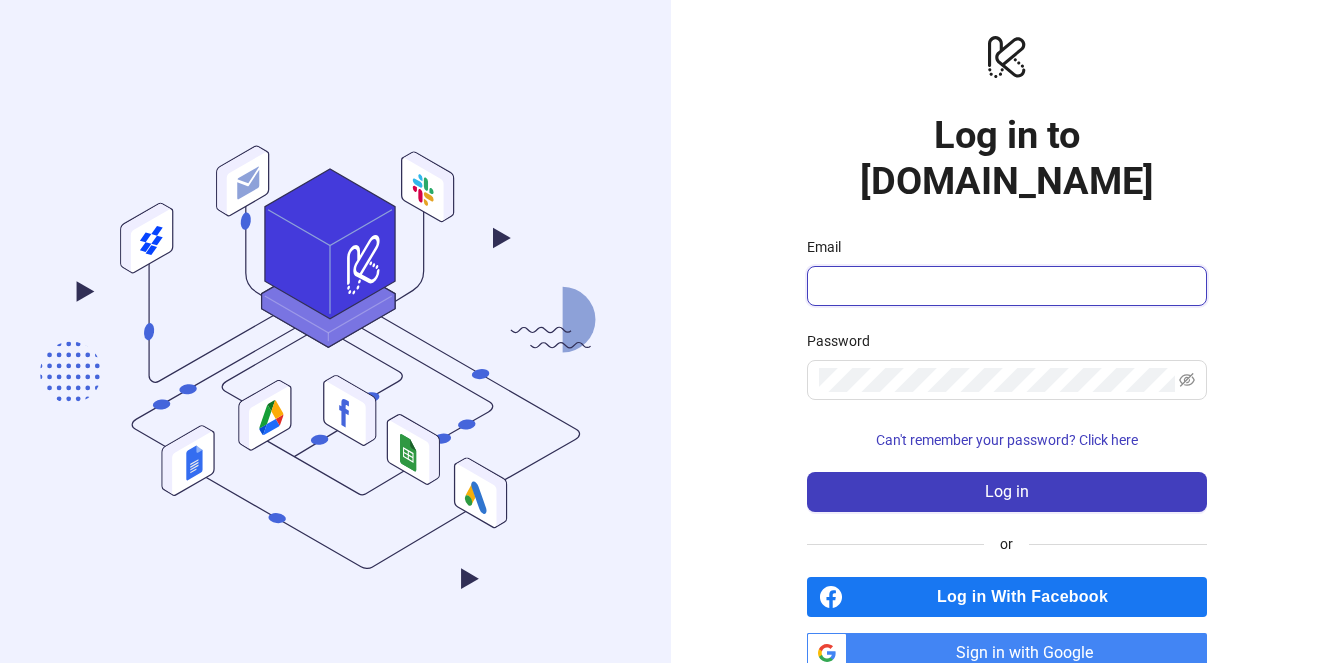 click on "Email" at bounding box center (1005, 286) 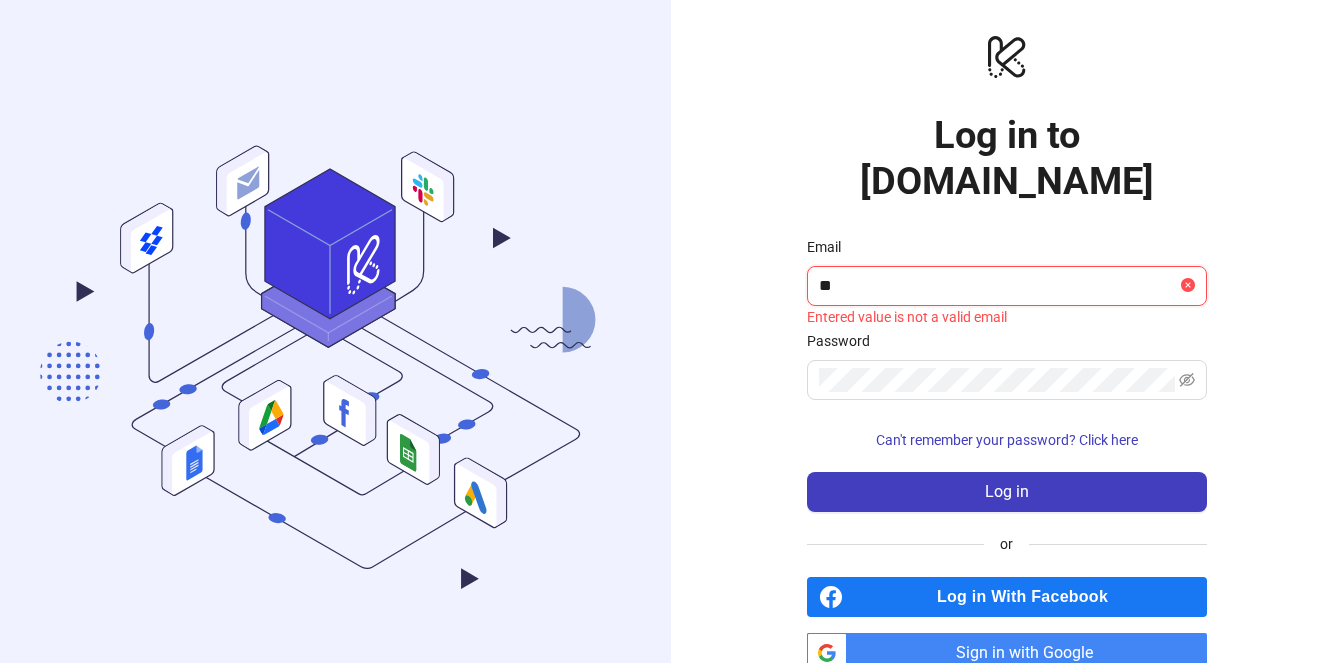type on "**********" 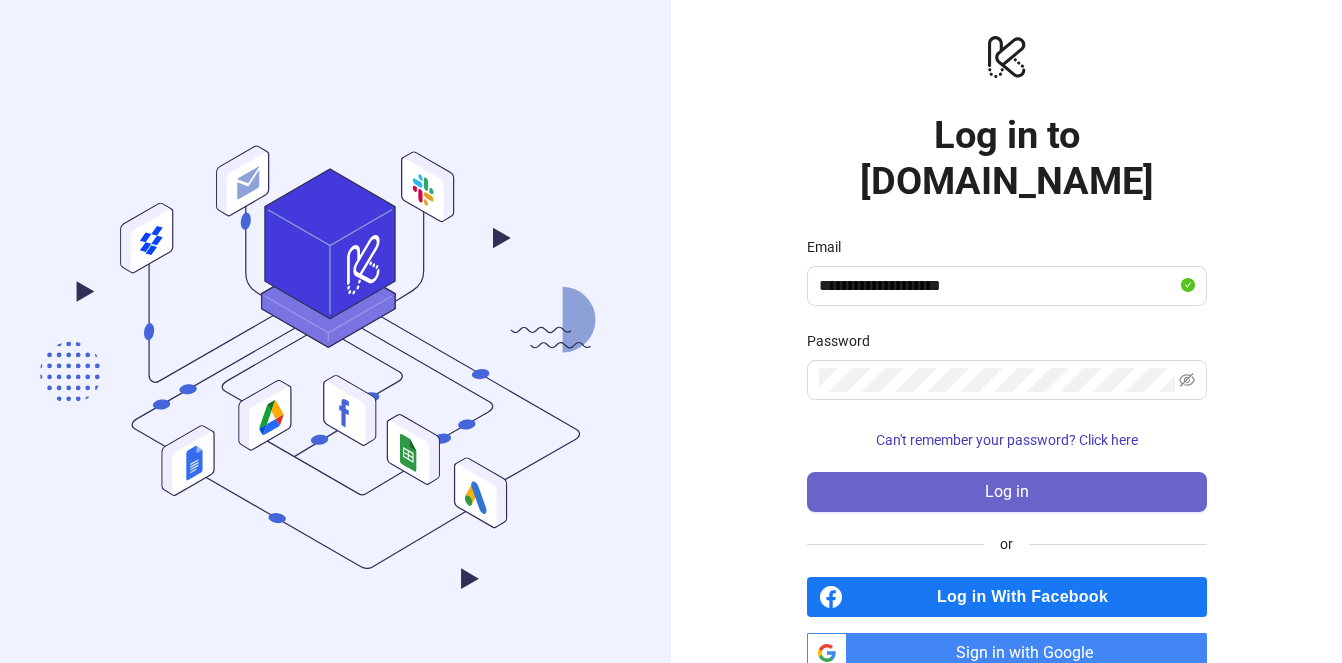 click on "Log in" at bounding box center (1007, 492) 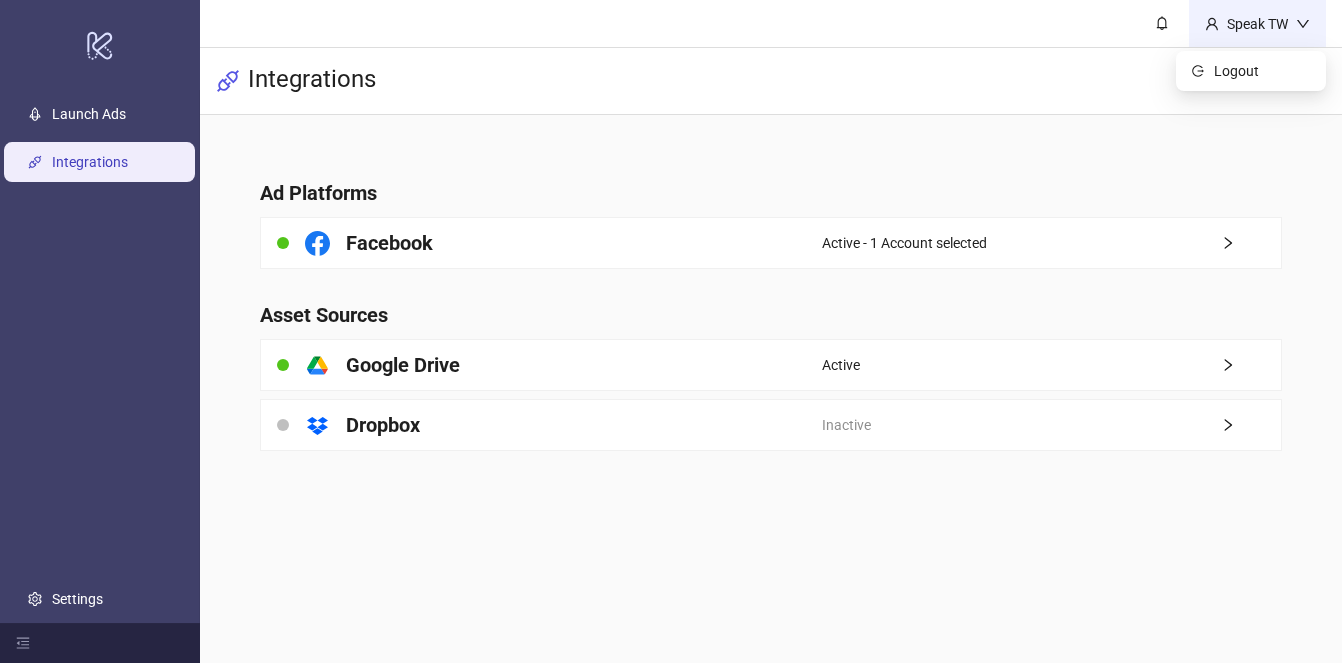 click on "Speak TW" at bounding box center (1257, 24) 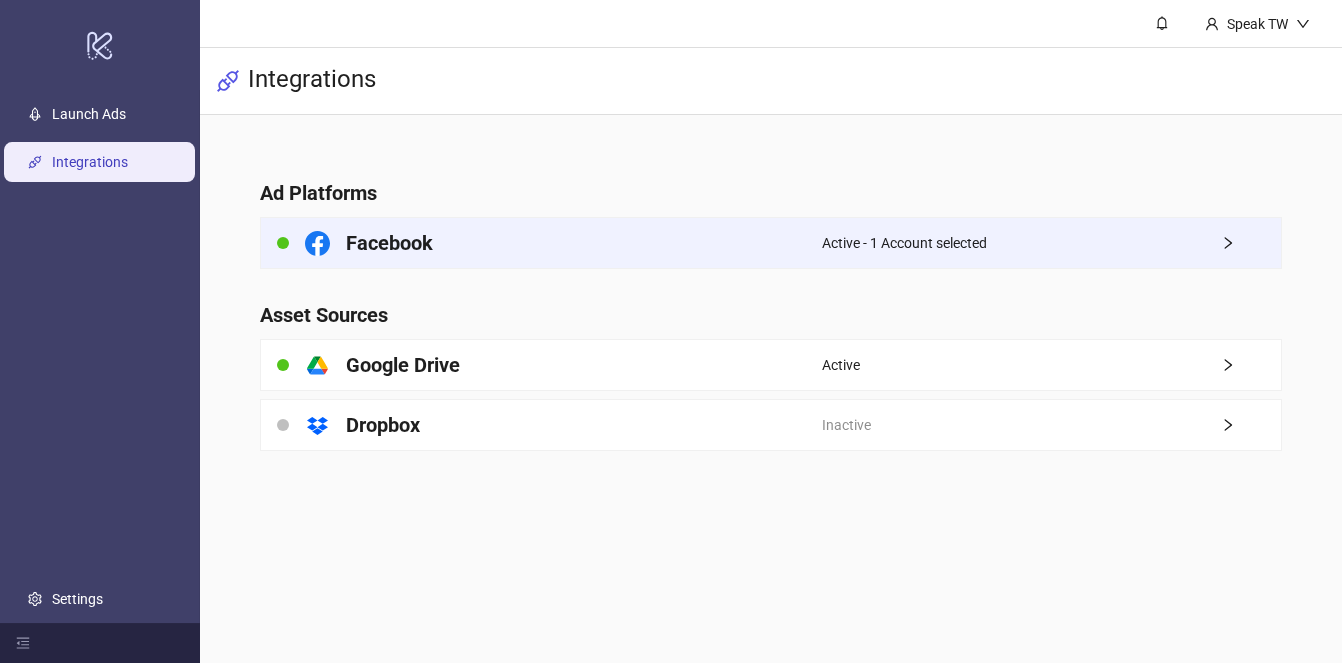 click on "Facebook" at bounding box center (541, 243) 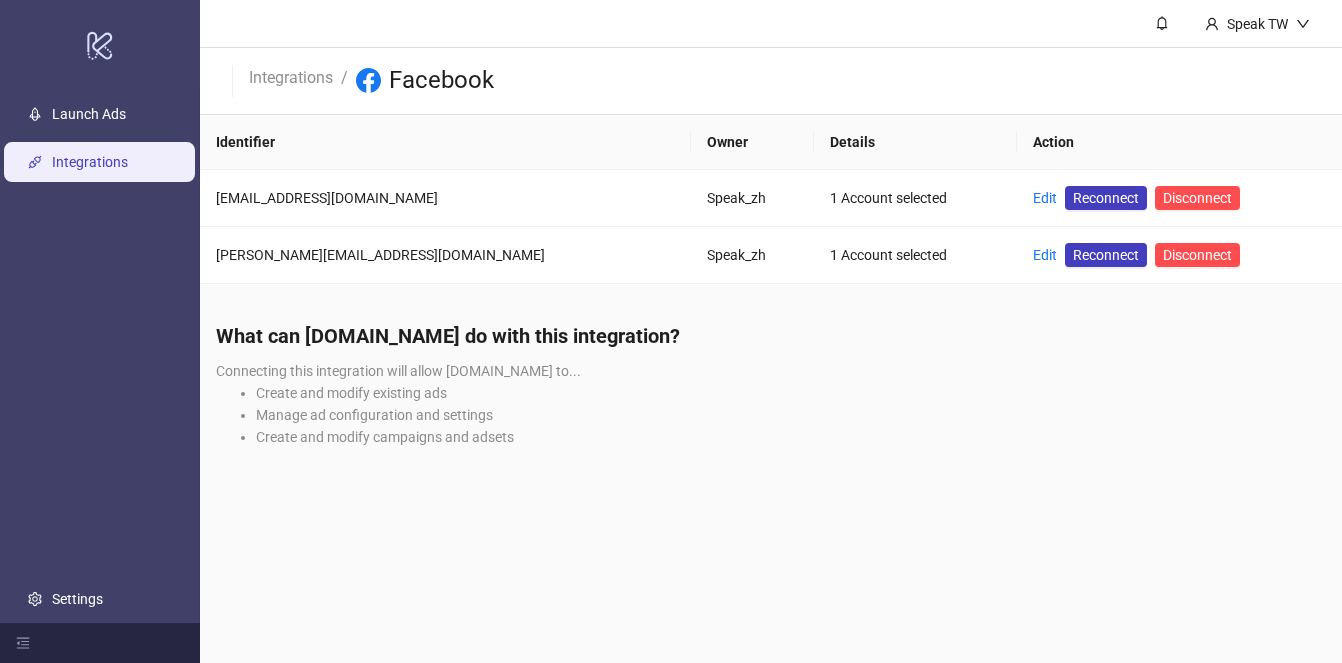 click on "Integrations" at bounding box center [90, 162] 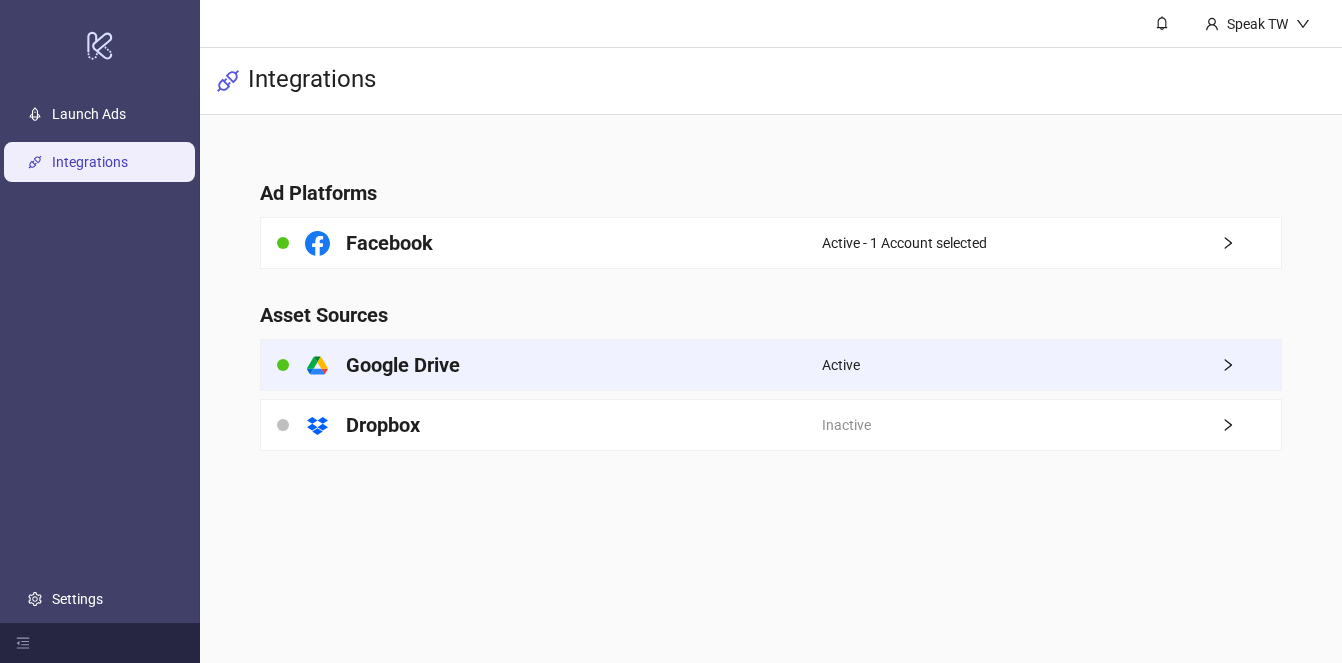 click on "platform/google_drive Google Drive" at bounding box center [541, 365] 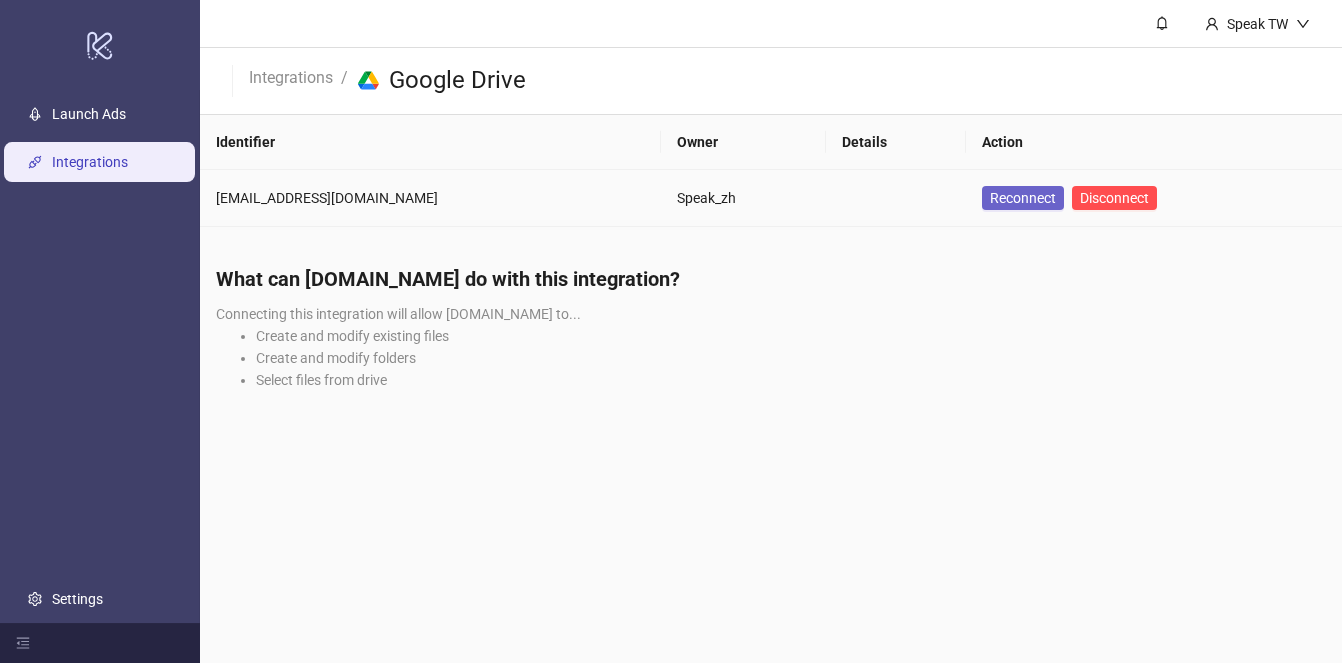 click on "Reconnect" at bounding box center (1023, 198) 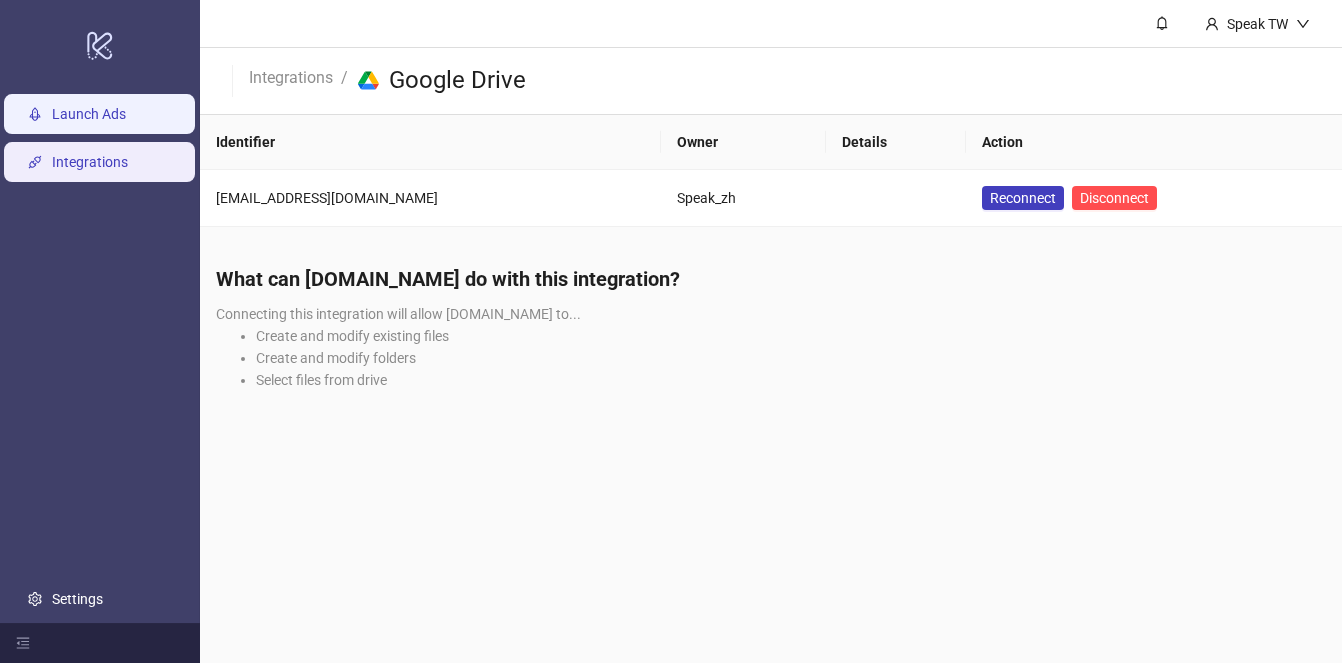 click on "Launch Ads" at bounding box center [89, 114] 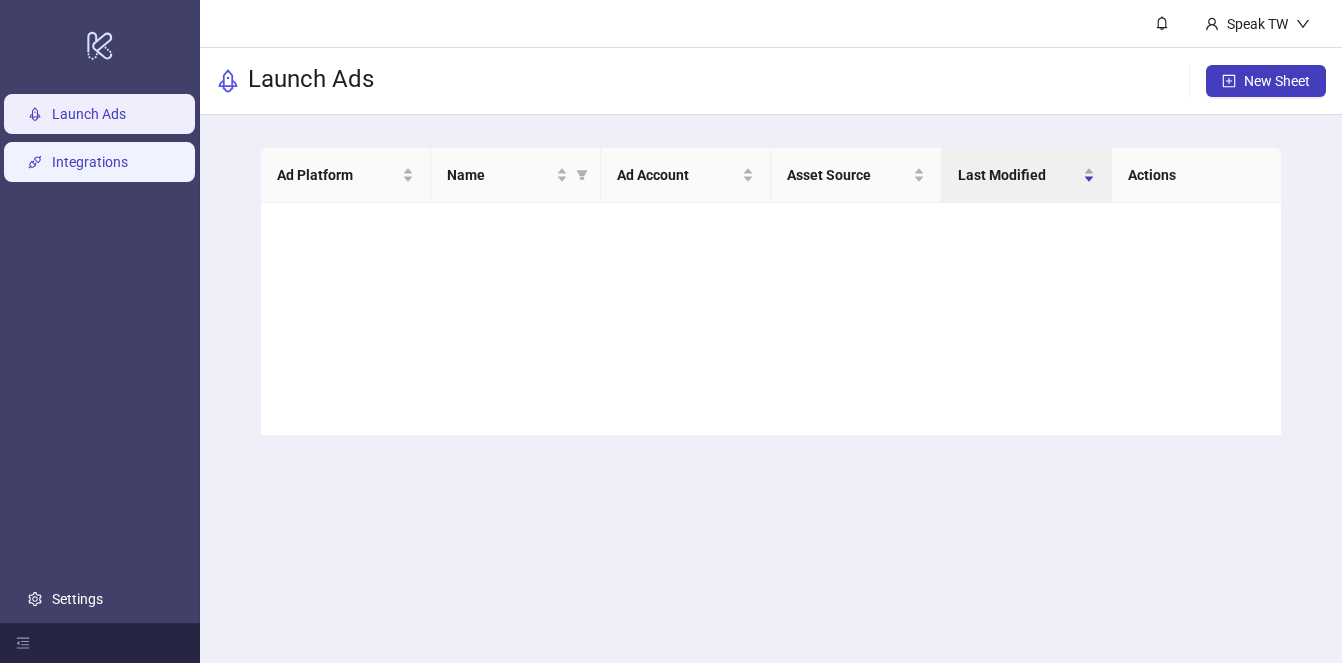 click on "Integrations" at bounding box center [90, 162] 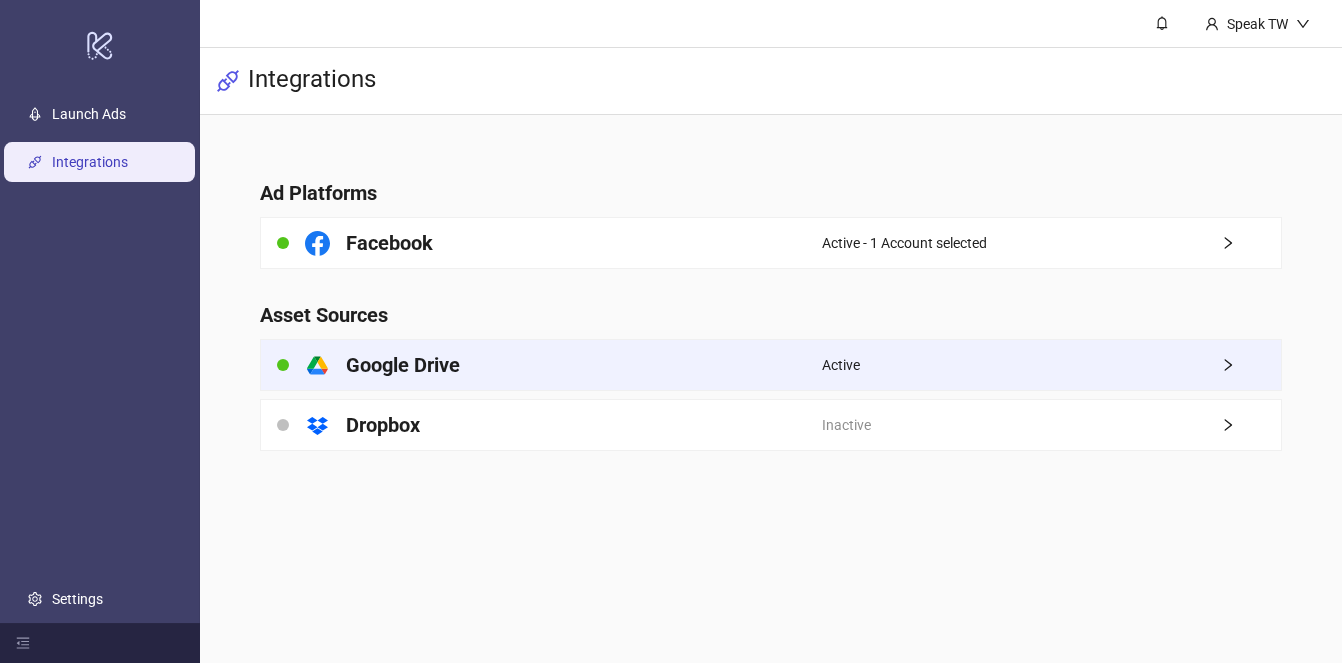 click on "platform/google_drive Google Drive" at bounding box center (541, 365) 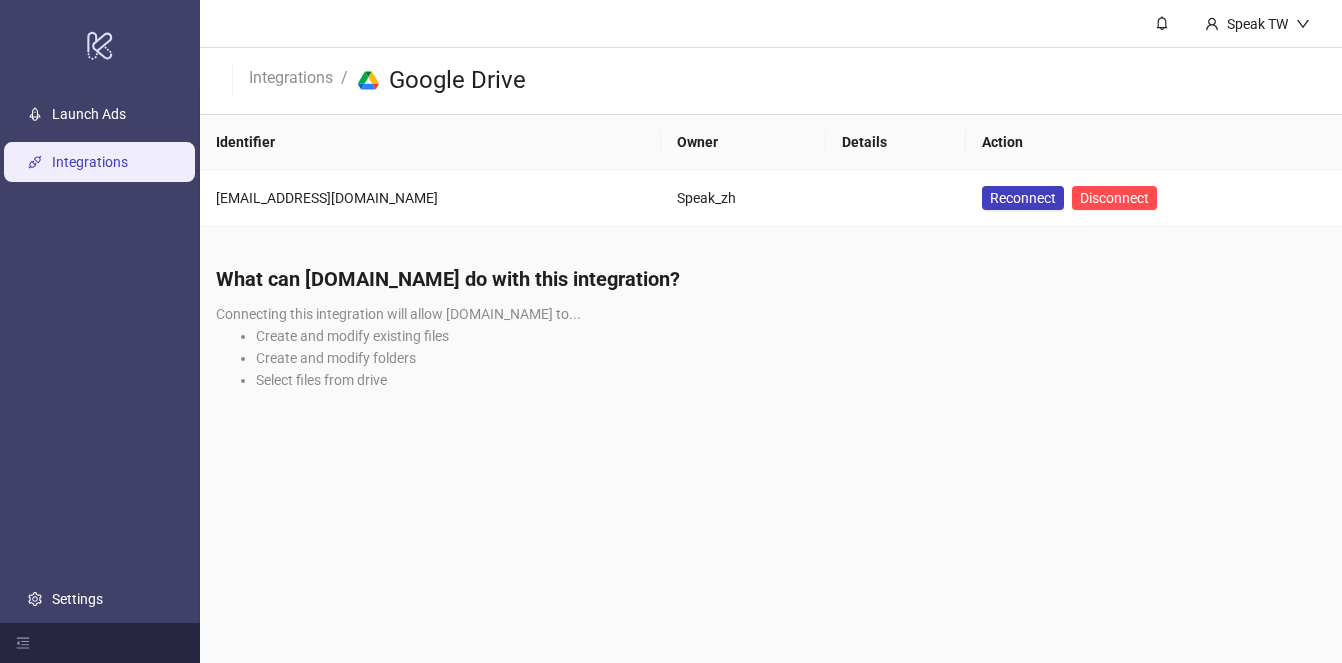 click on "Speak TW Integrations / platform/google_drive Google Drive Identifier Owner Details Action speak_zh@gmail.com Speak_zh Reconnect Disconnect What can Kitchn.io do with this integration? Connecting this integration will allow Kitchn.io to... Create and modify existing files Create and modify folders Select files from drive" at bounding box center [771, 331] 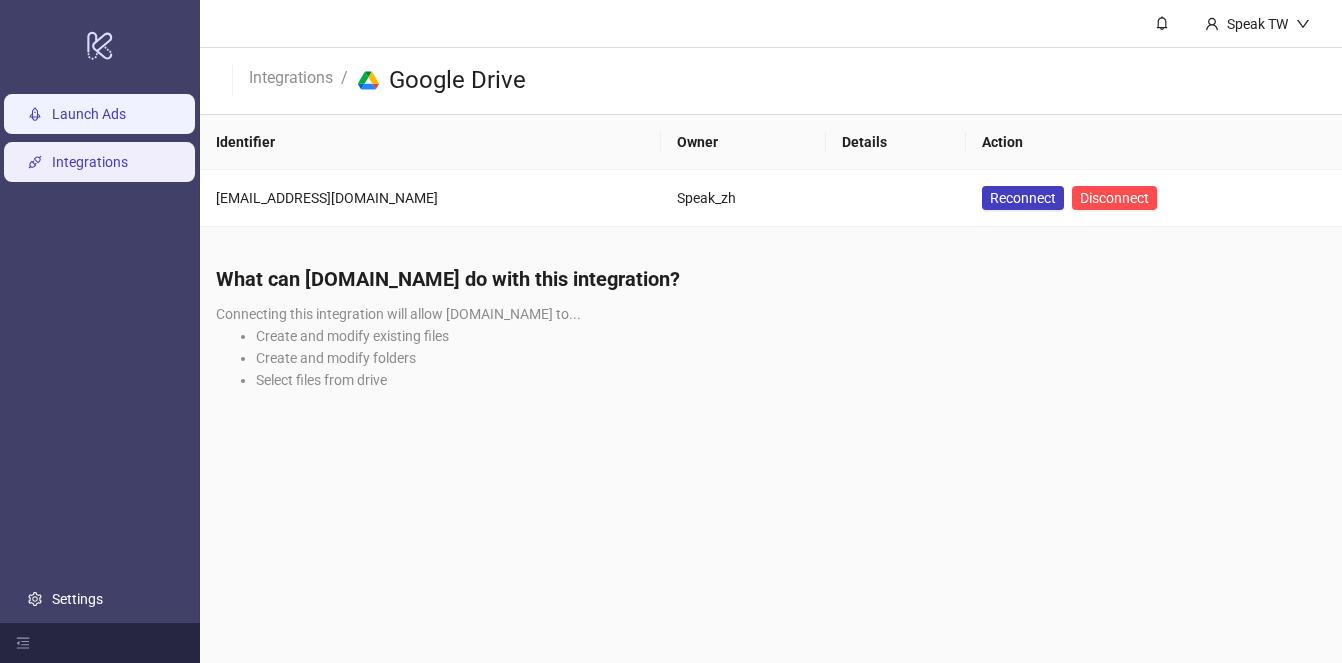 click on "Launch Ads" at bounding box center (89, 114) 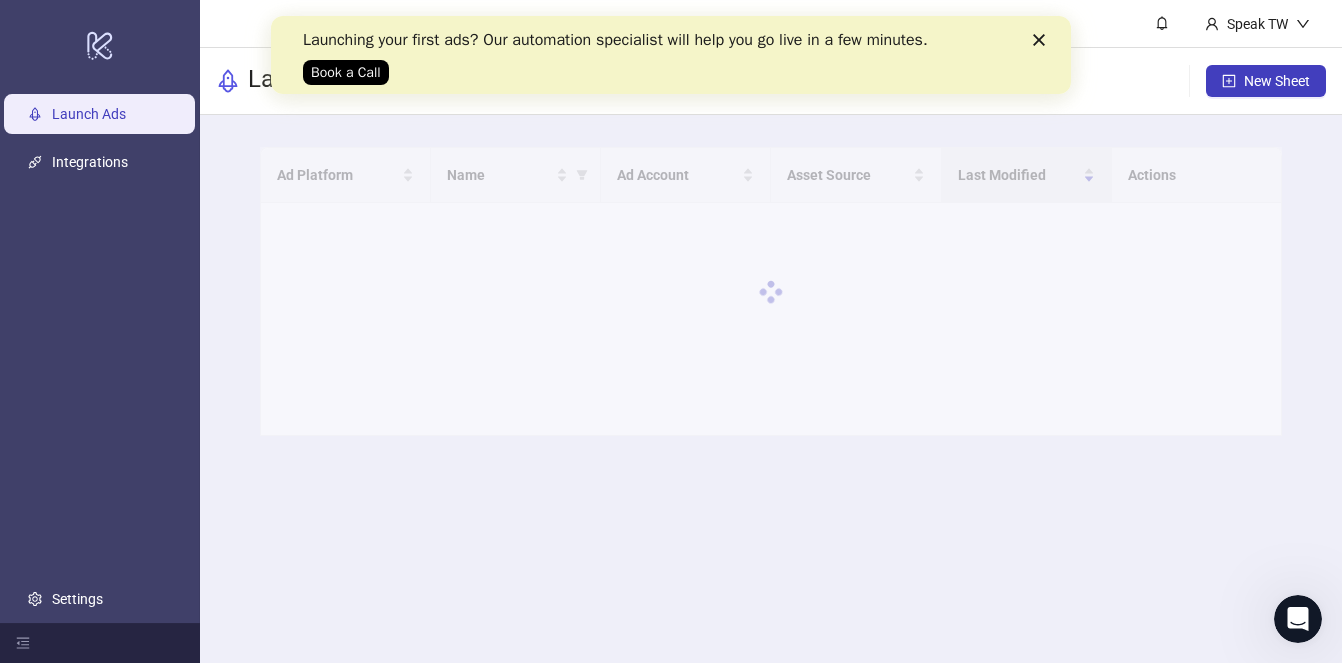 scroll, scrollTop: 0, scrollLeft: 0, axis: both 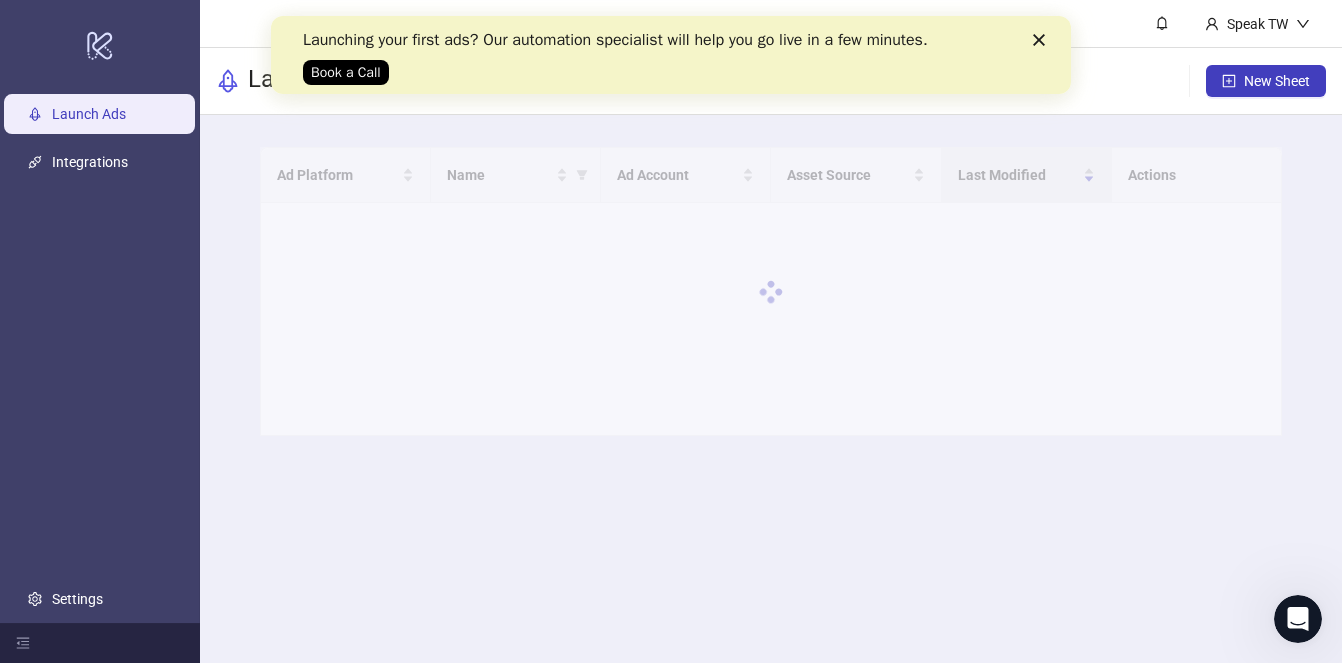 click on "Launching your first ads? Our automation specialist will help you go live in a few minutes. Book a Call" at bounding box center (671, 55) 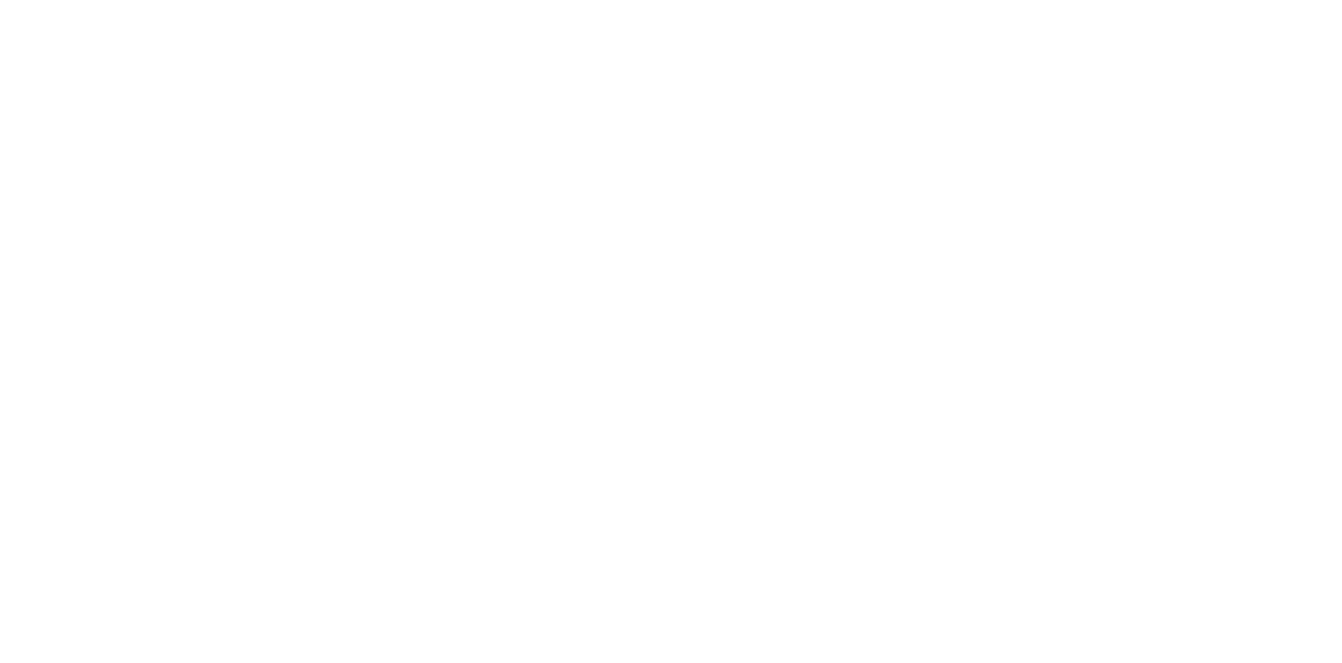 scroll, scrollTop: 0, scrollLeft: 0, axis: both 